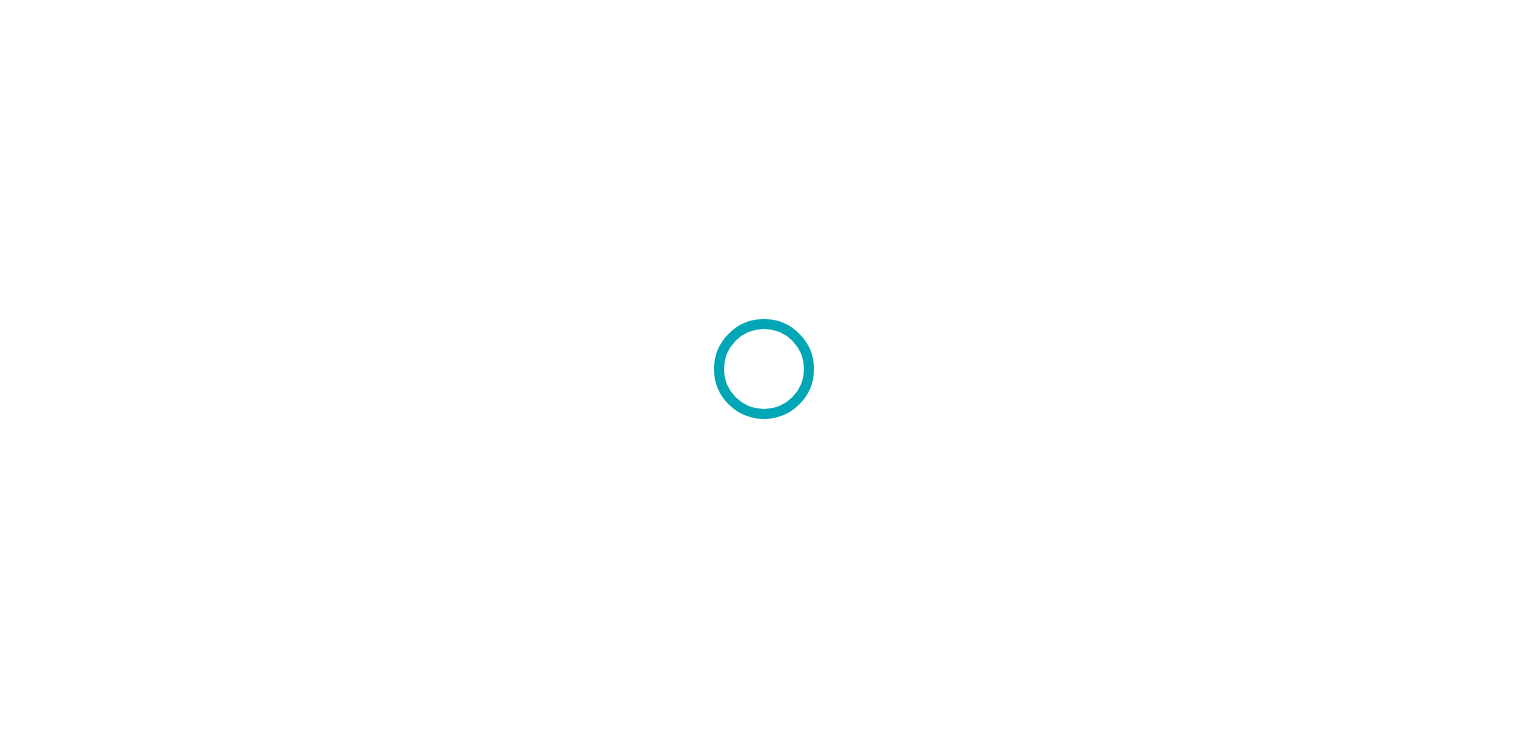 scroll, scrollTop: 0, scrollLeft: 0, axis: both 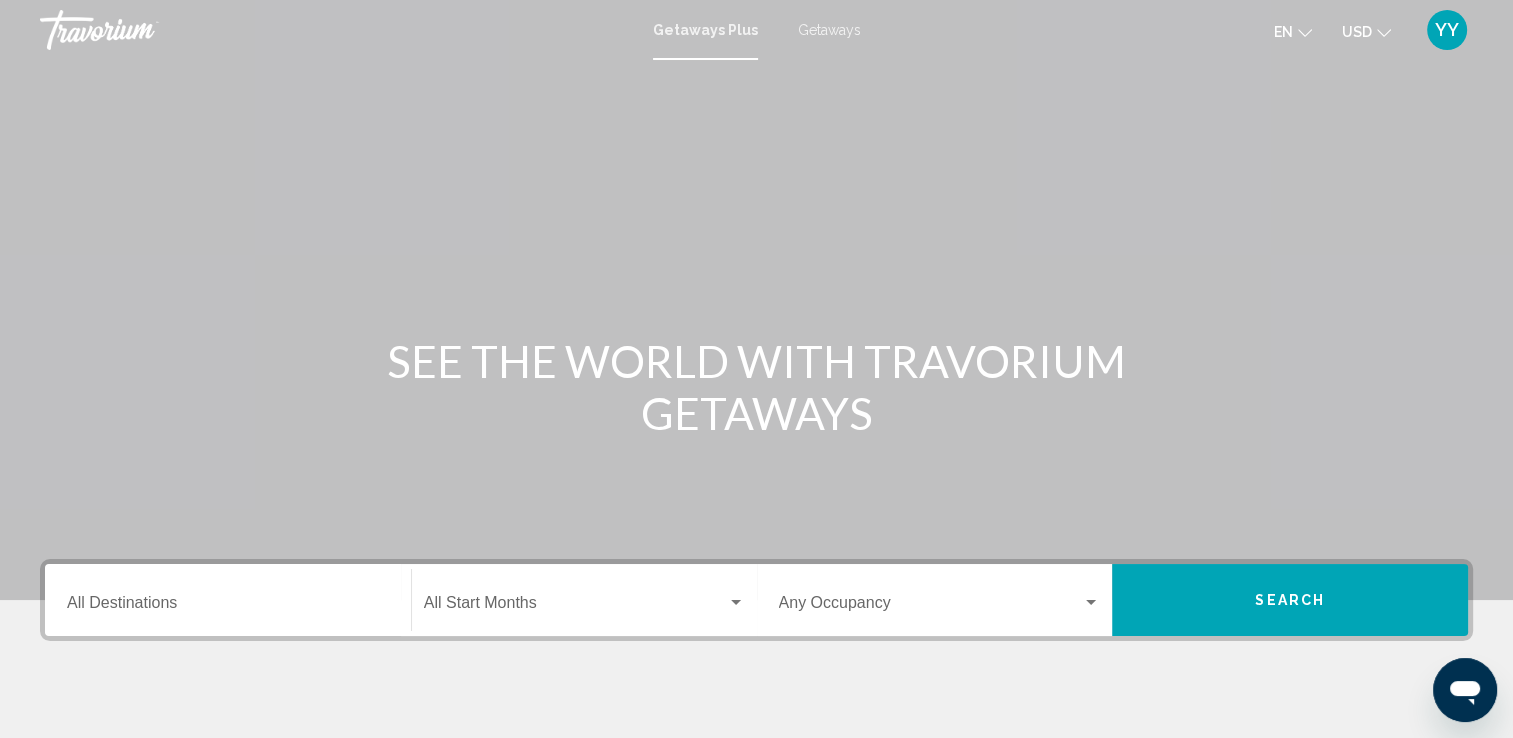 click on "Getaways" at bounding box center [829, 30] 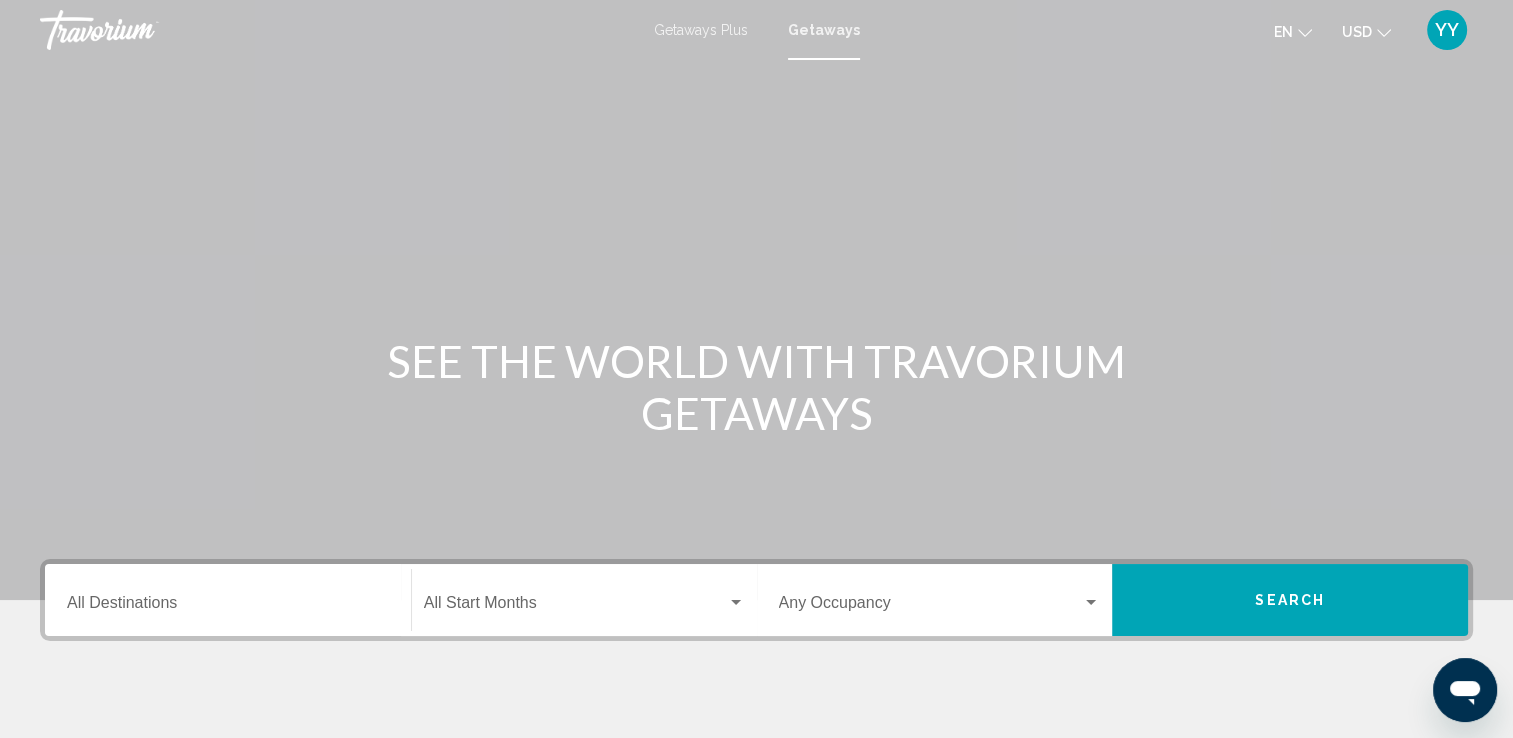 click on "Destination All Destinations" at bounding box center (228, 607) 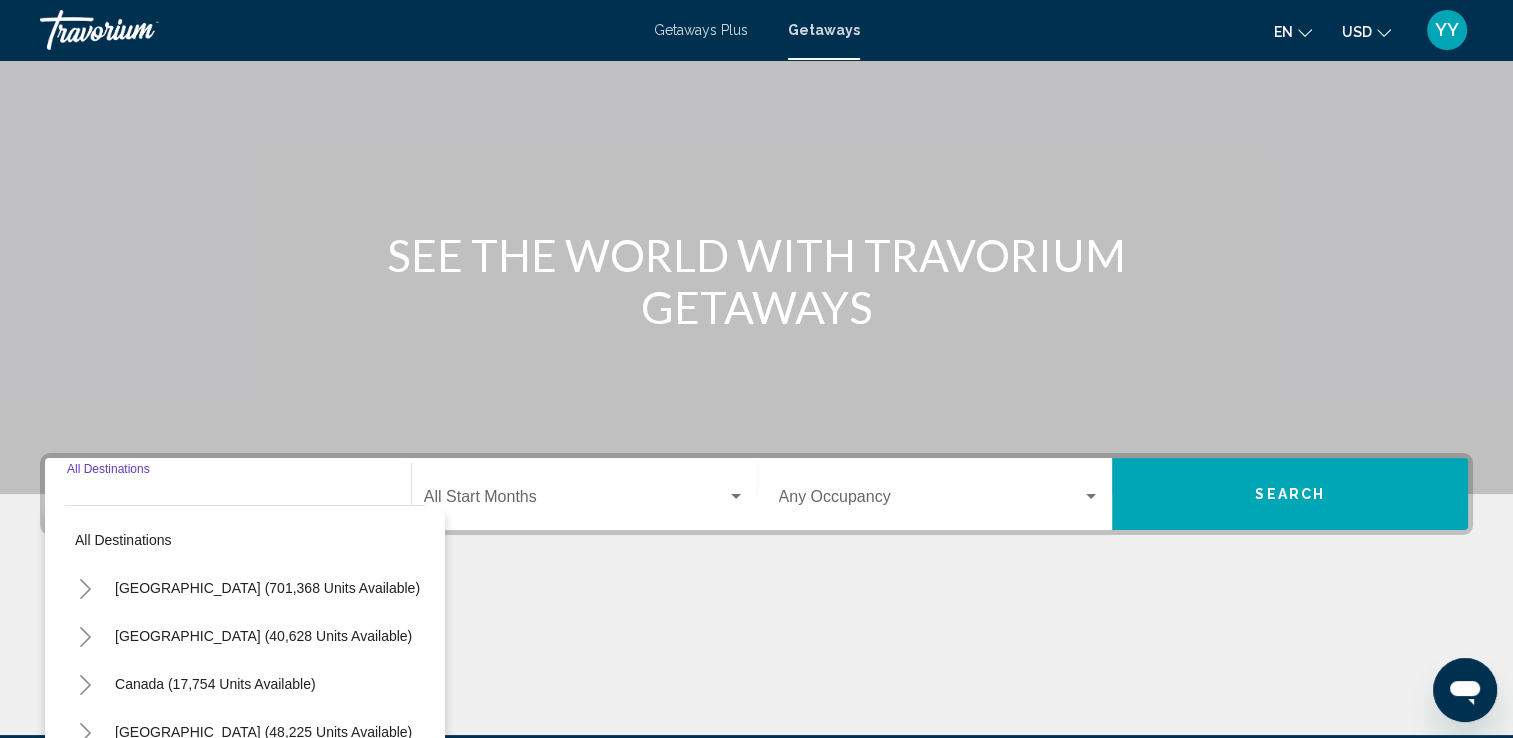 scroll, scrollTop: 347, scrollLeft: 0, axis: vertical 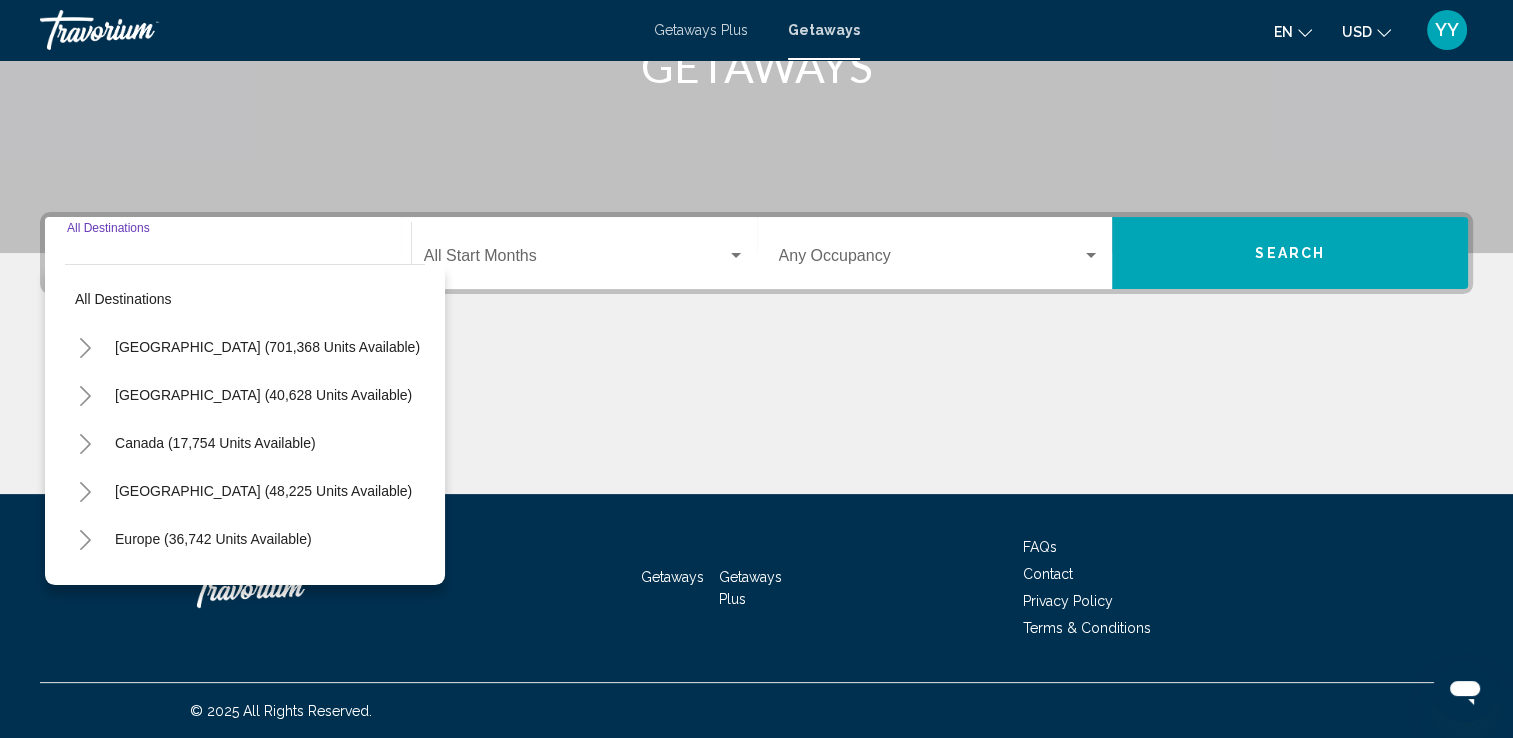 click 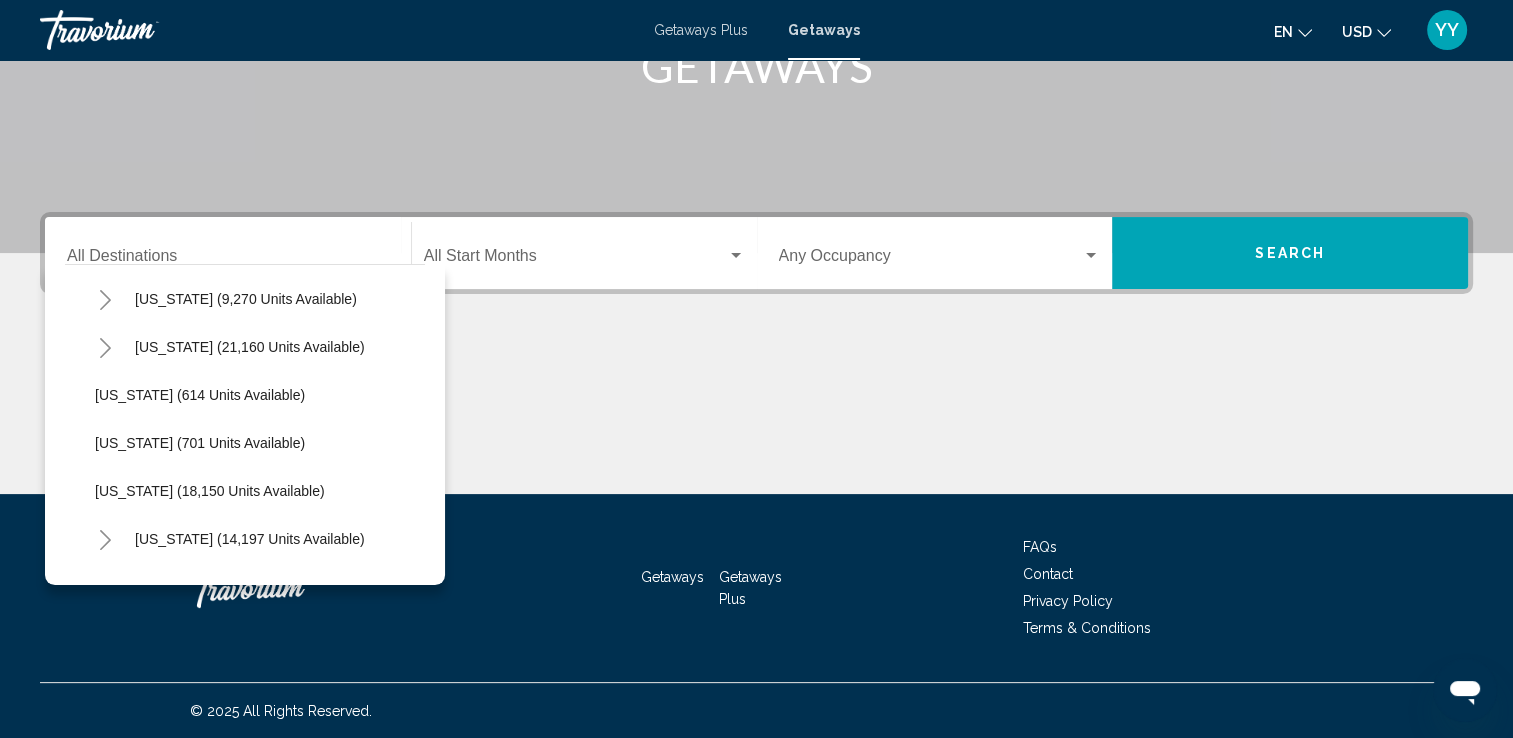 scroll, scrollTop: 1394, scrollLeft: 0, axis: vertical 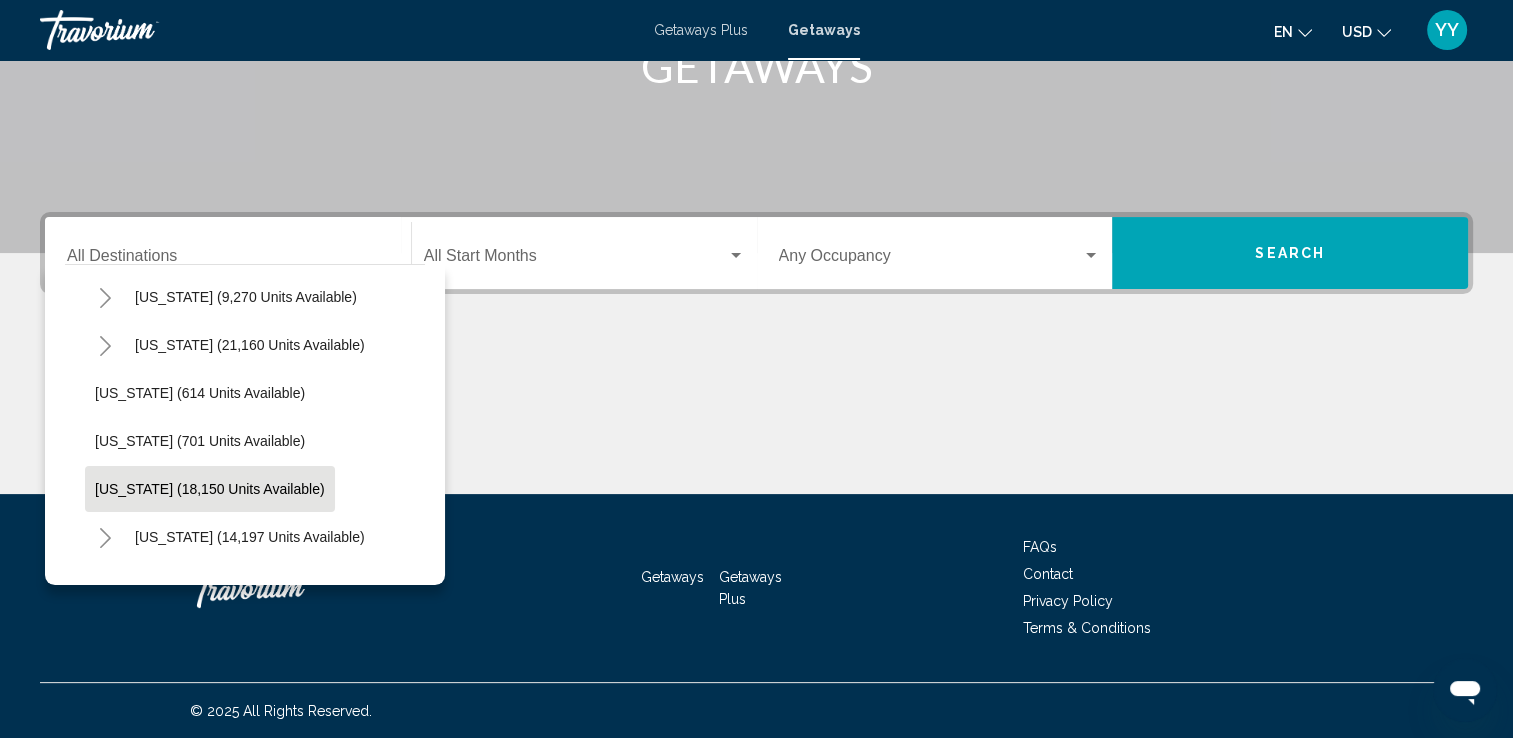 click on "[US_STATE] (18,150 units available)" 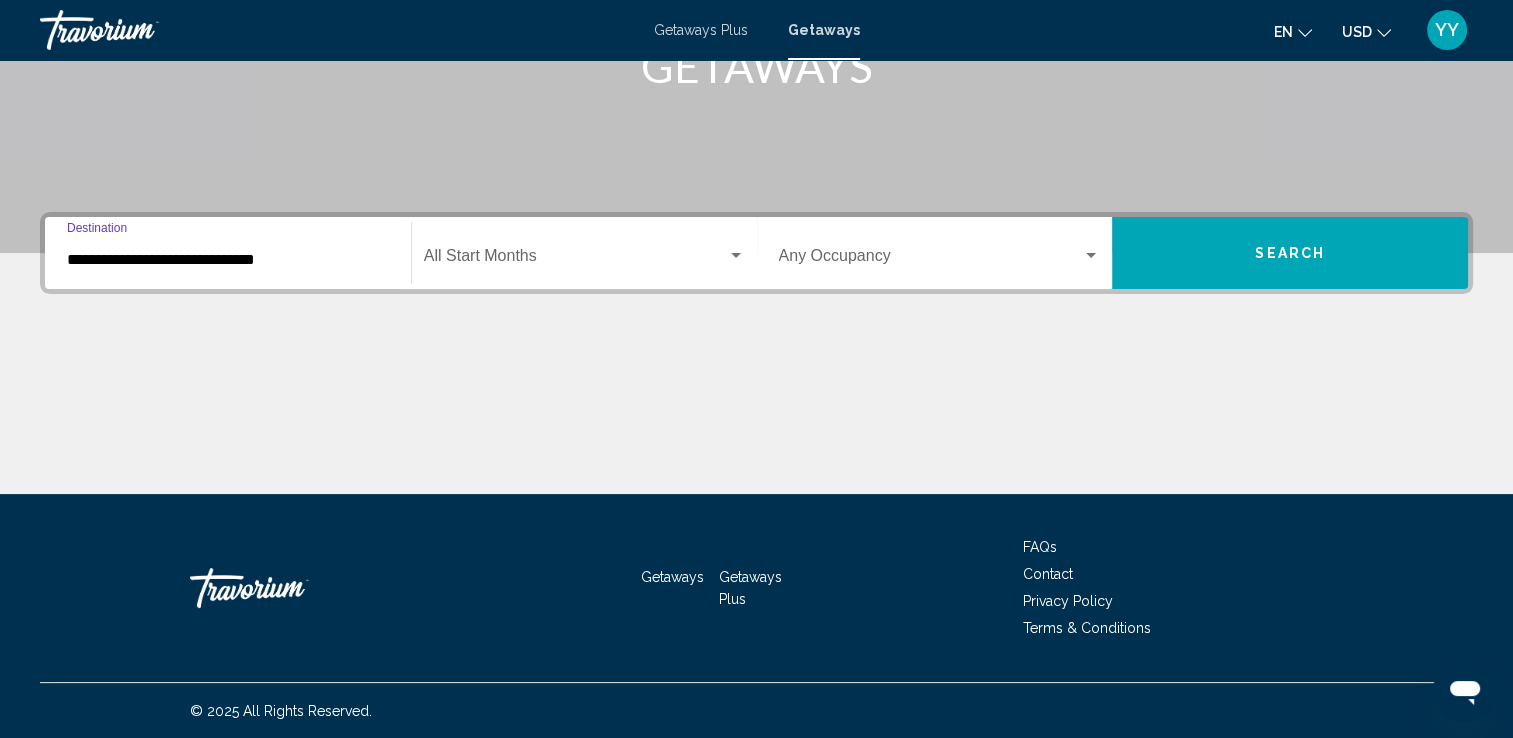 click at bounding box center (575, 260) 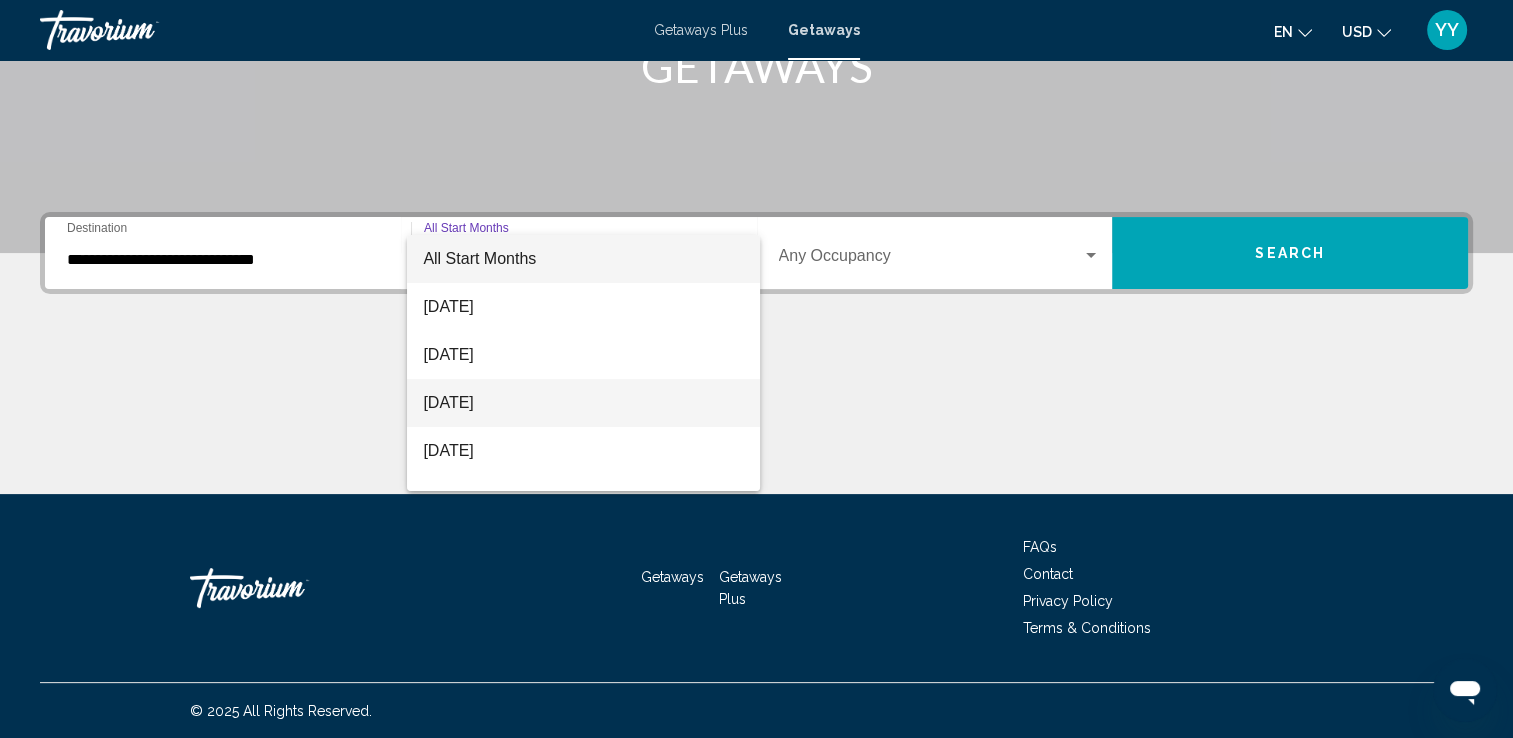 click on "[DATE]" at bounding box center [583, 403] 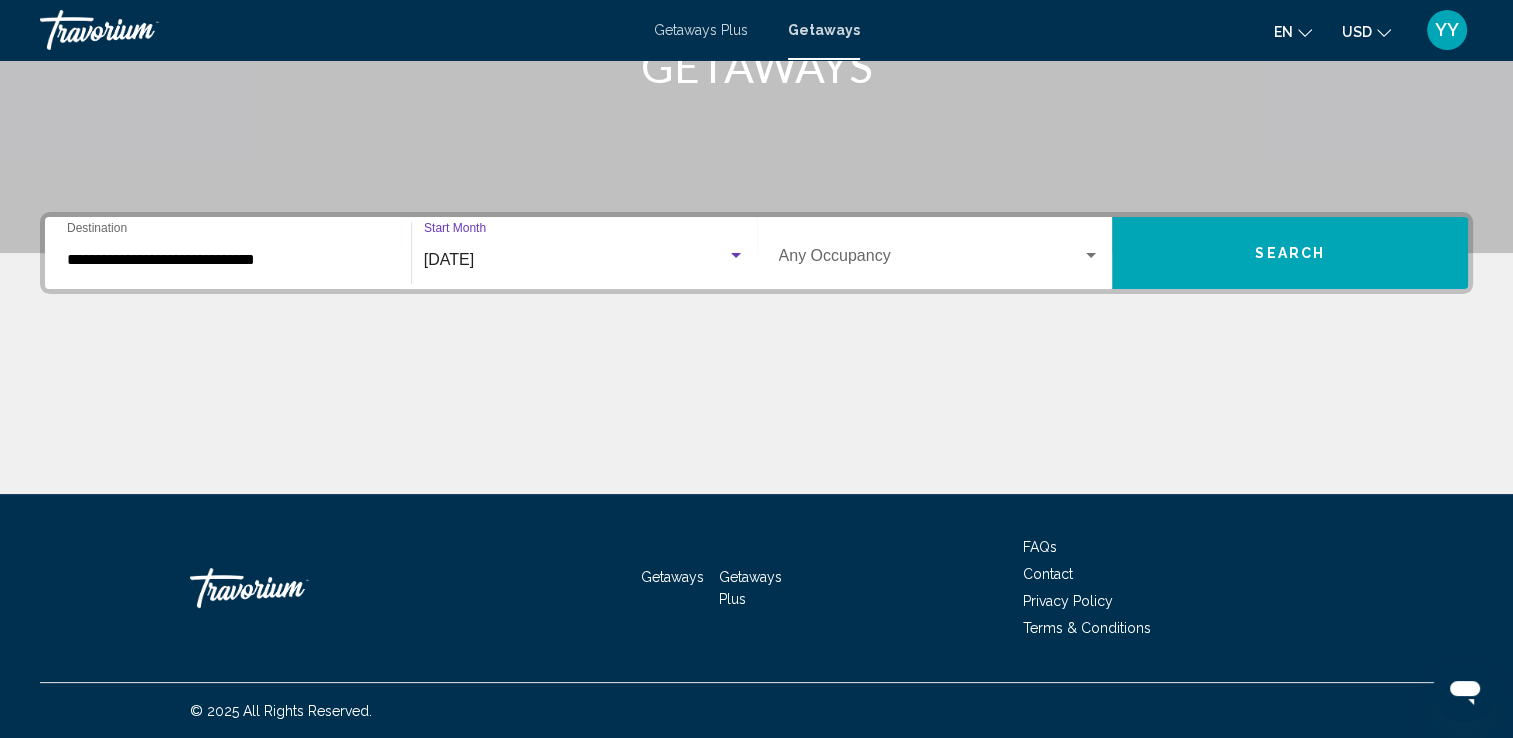 click on "Search" at bounding box center (1290, 253) 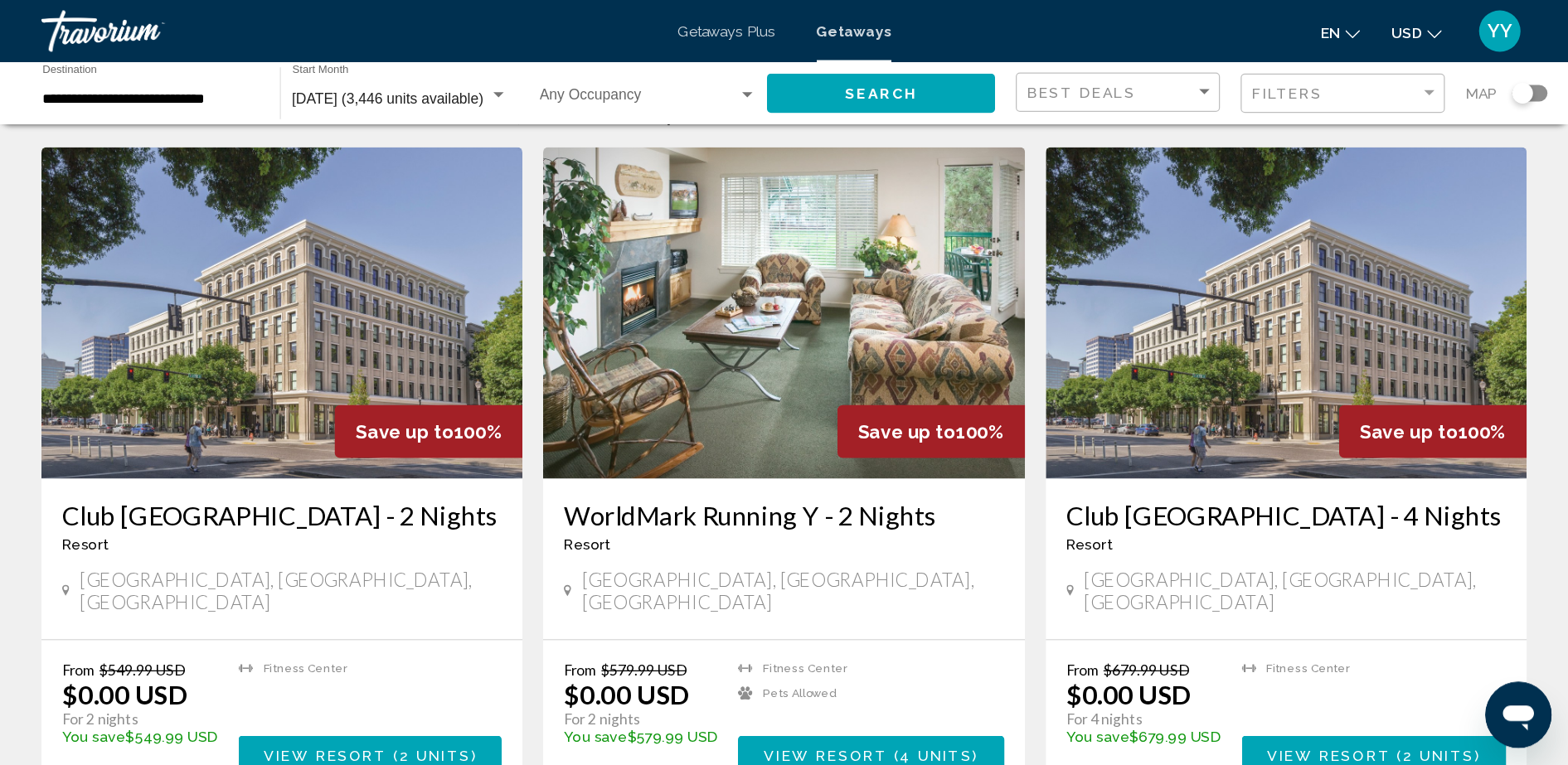 scroll, scrollTop: 0, scrollLeft: 0, axis: both 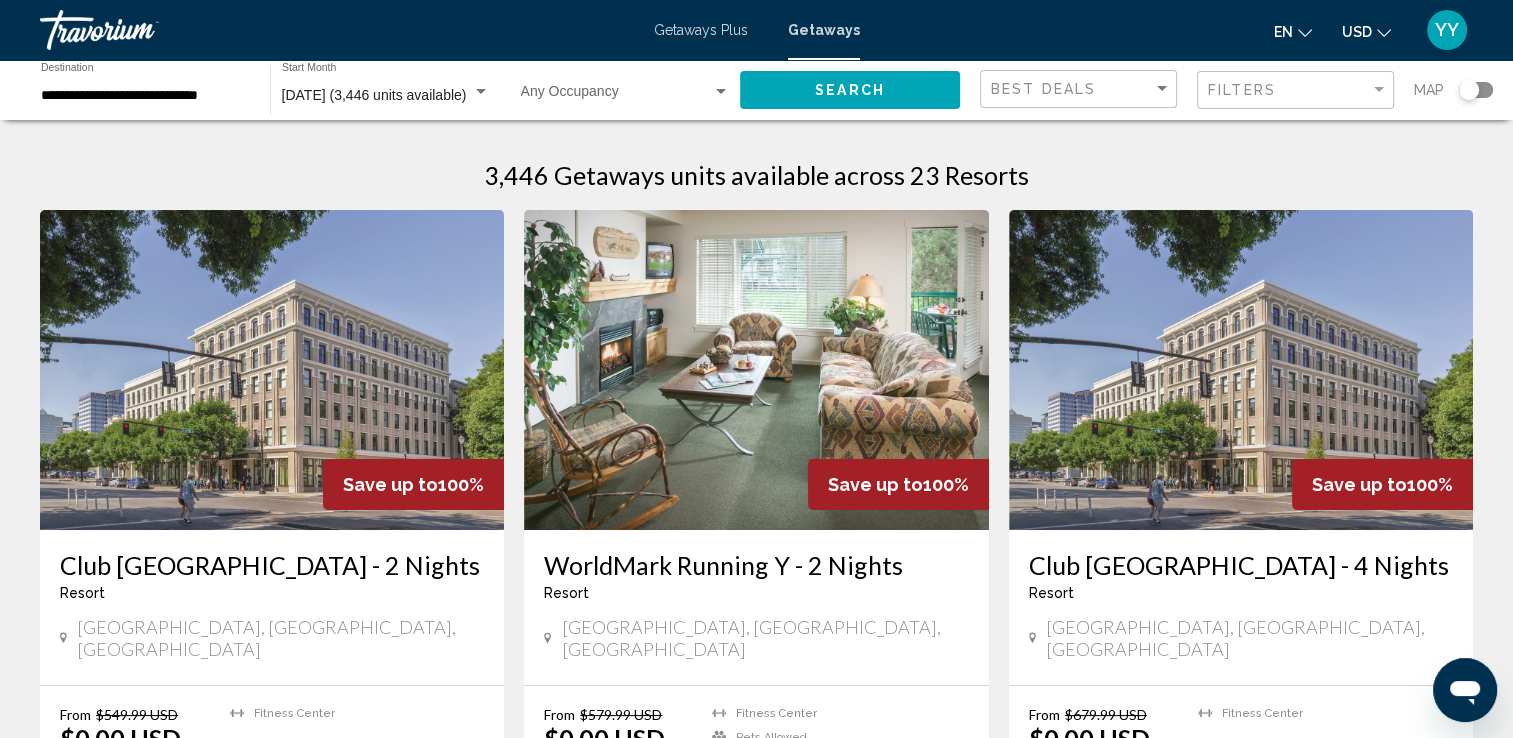 click 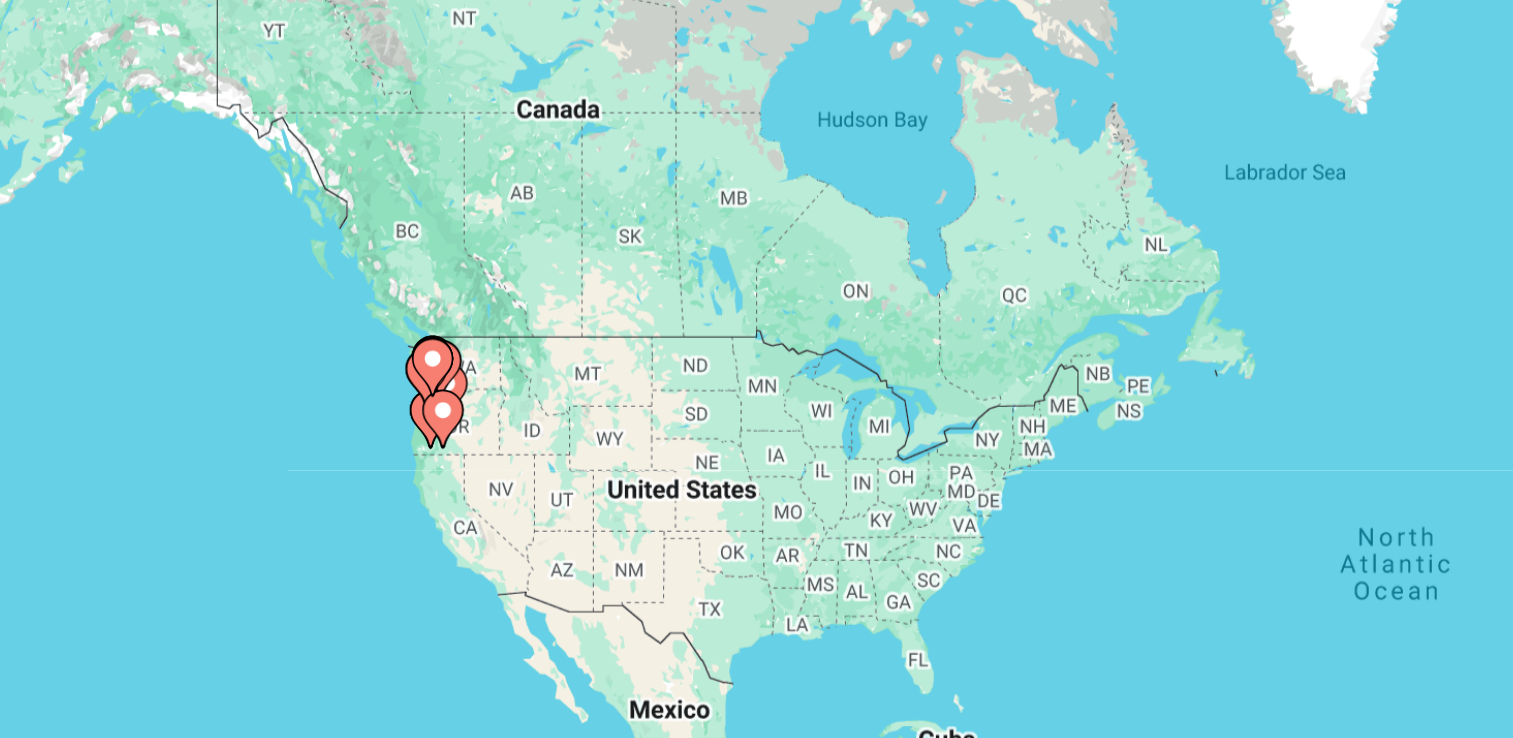 drag, startPoint x: 197, startPoint y: 366, endPoint x: 185, endPoint y: 500, distance: 134.53624 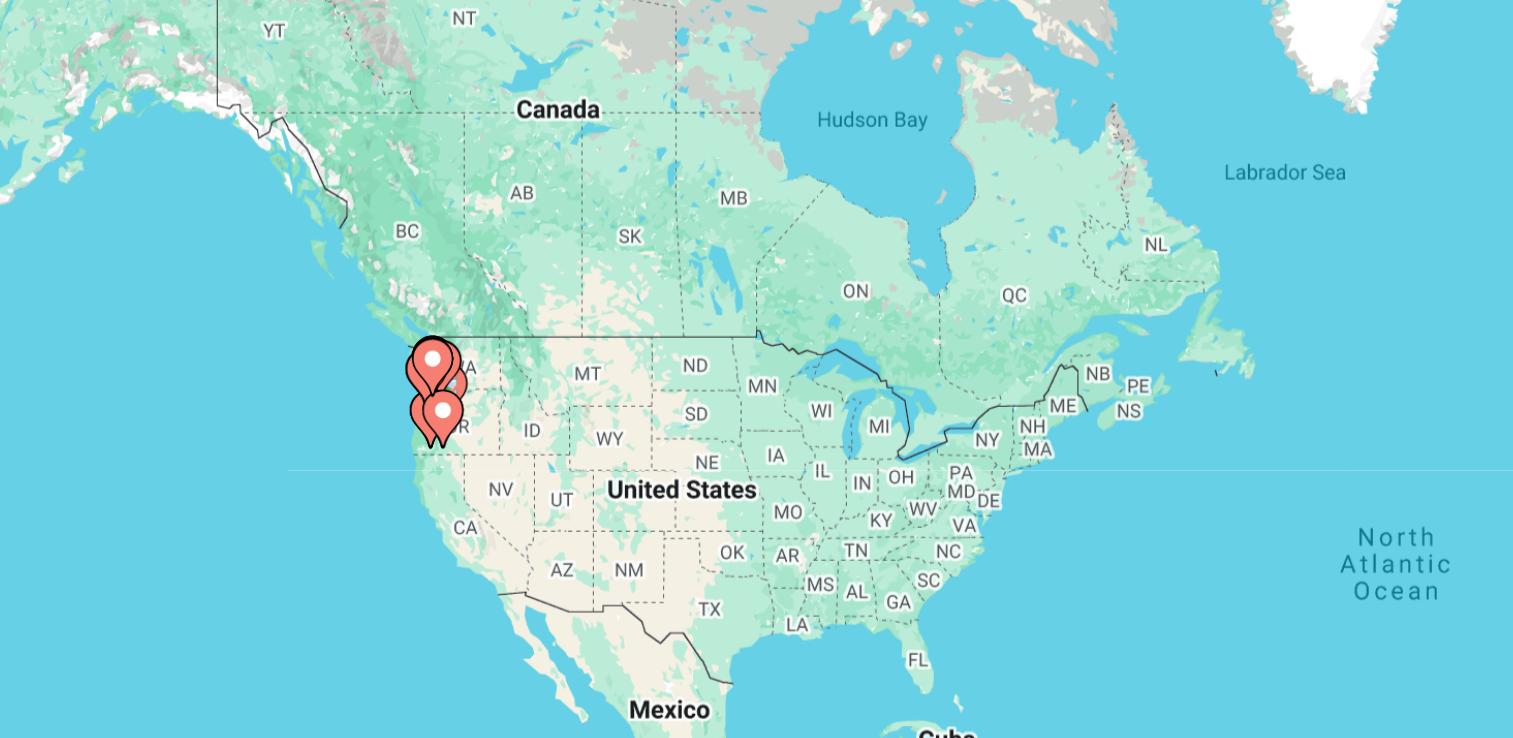 click on "To navigate, press the arrow keys. To activate drag with keyboard, press Alt + Enter. Once in keyboard drag state, use the arrow keys to move the marker. To complete the drag, press the Enter key. To cancel, press Escape." at bounding box center (756, 440) 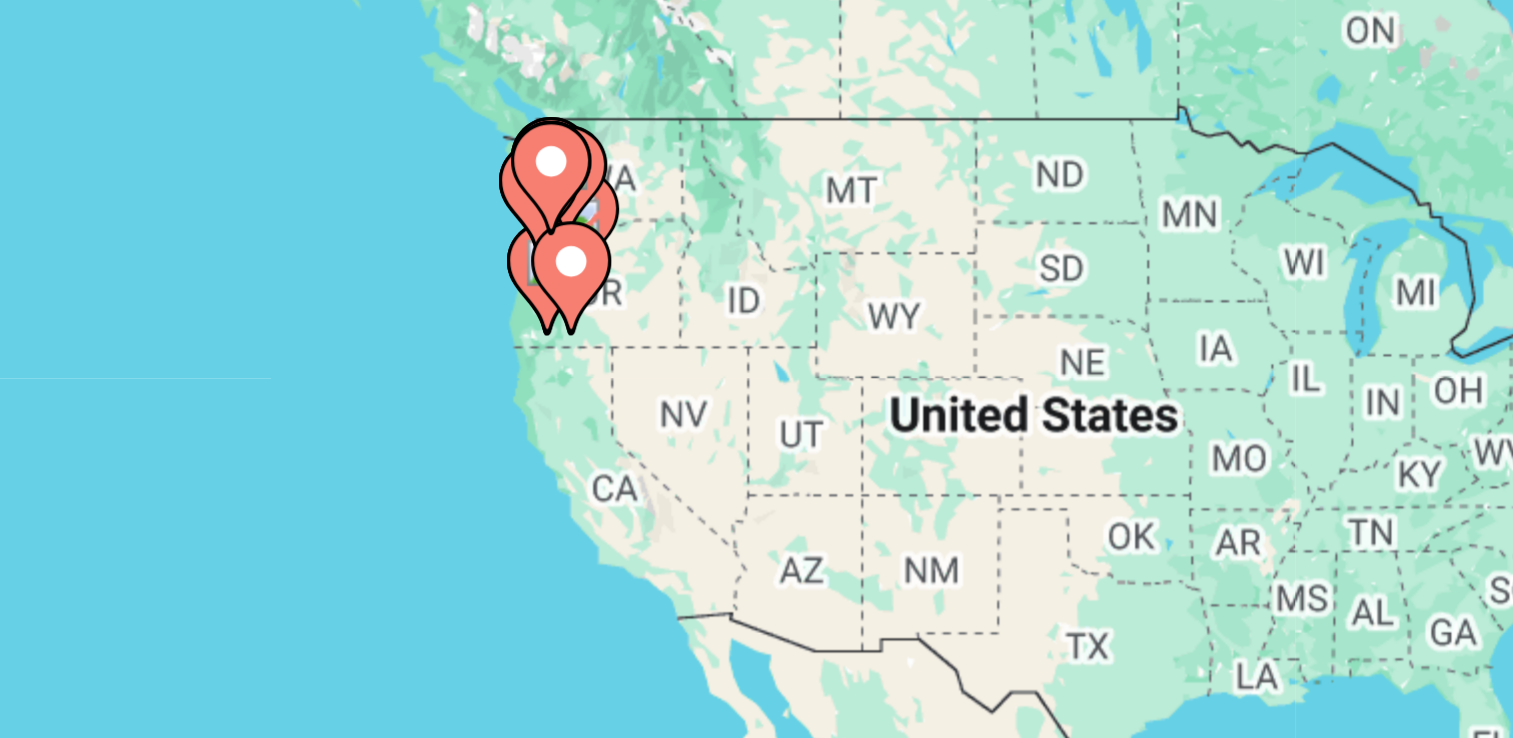 drag, startPoint x: 200, startPoint y: 462, endPoint x: 185, endPoint y: 426, distance: 39 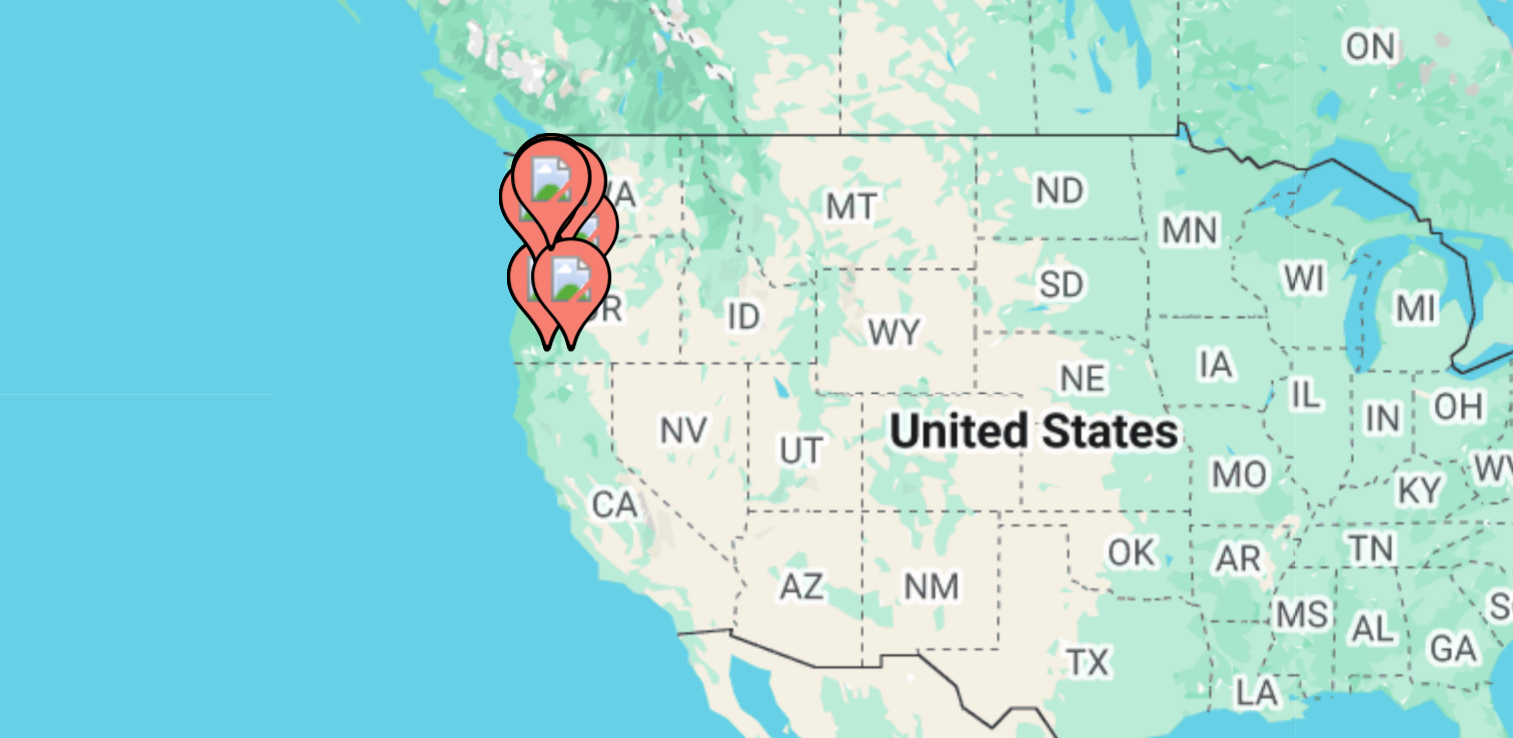 click 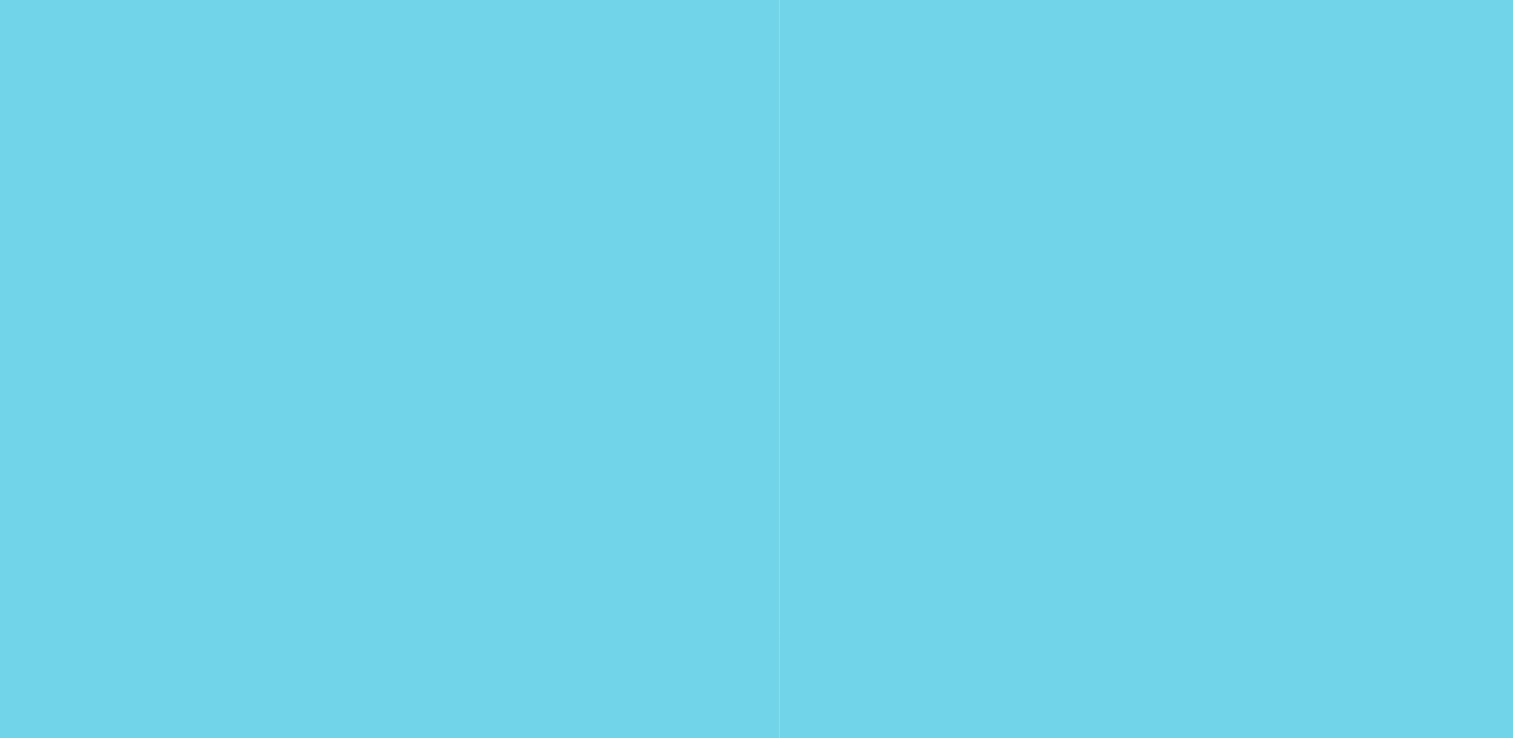 drag, startPoint x: 269, startPoint y: 436, endPoint x: 111, endPoint y: 479, distance: 163.74675 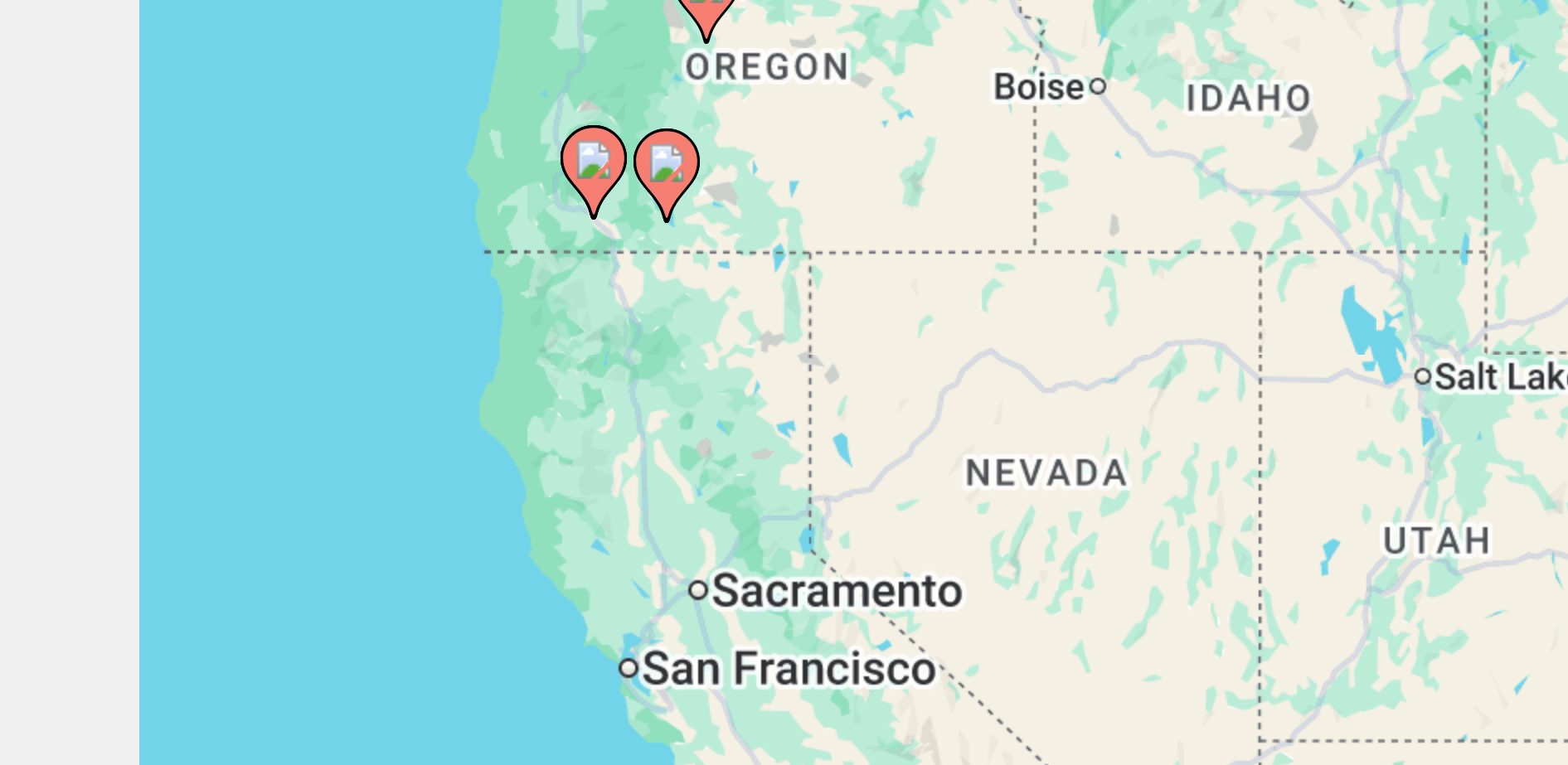 drag, startPoint x: 492, startPoint y: 550, endPoint x: 114, endPoint y: 606, distance: 382.12563 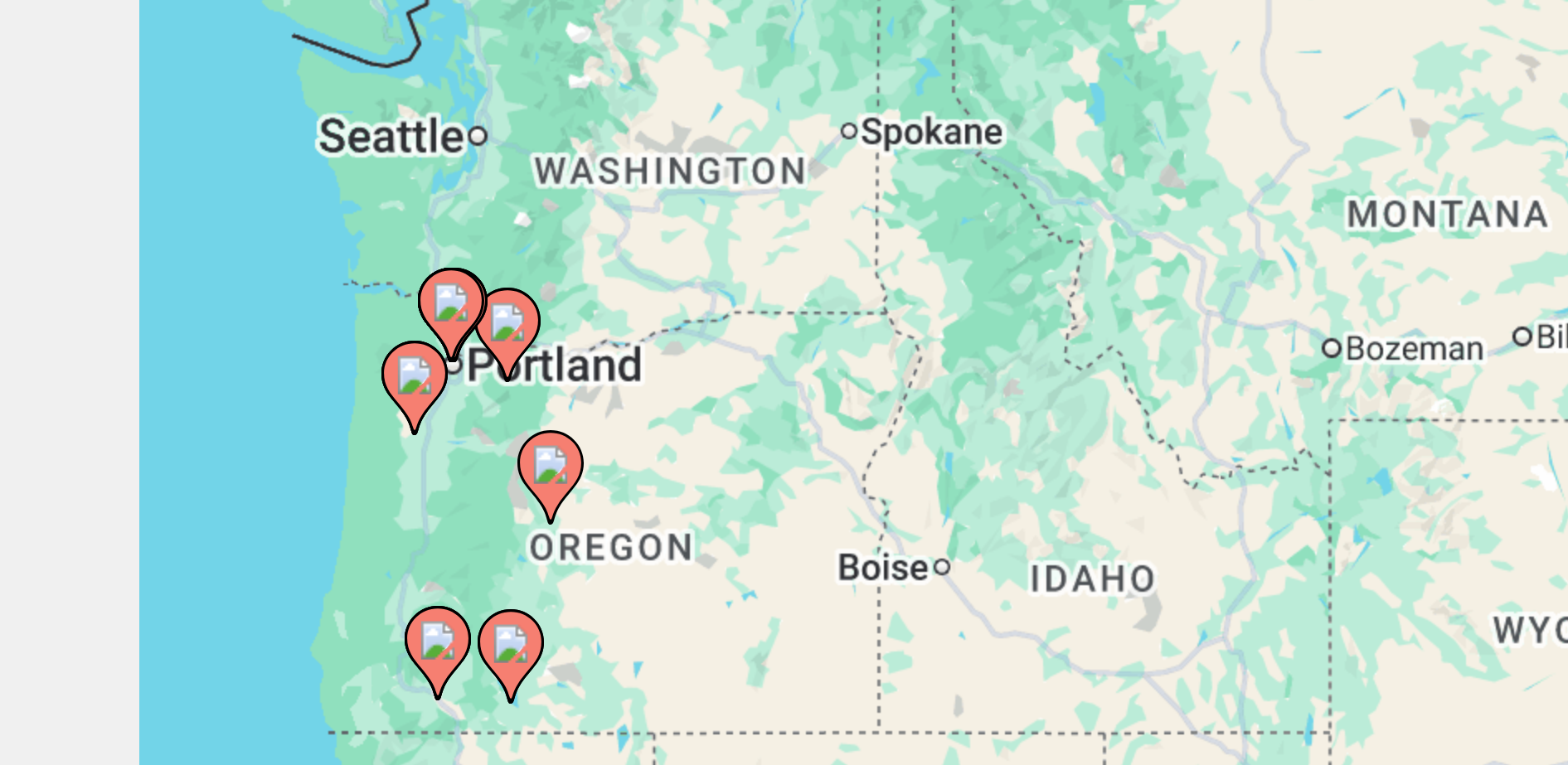 drag, startPoint x: 206, startPoint y: 455, endPoint x: 167, endPoint y: 577, distance: 128.082 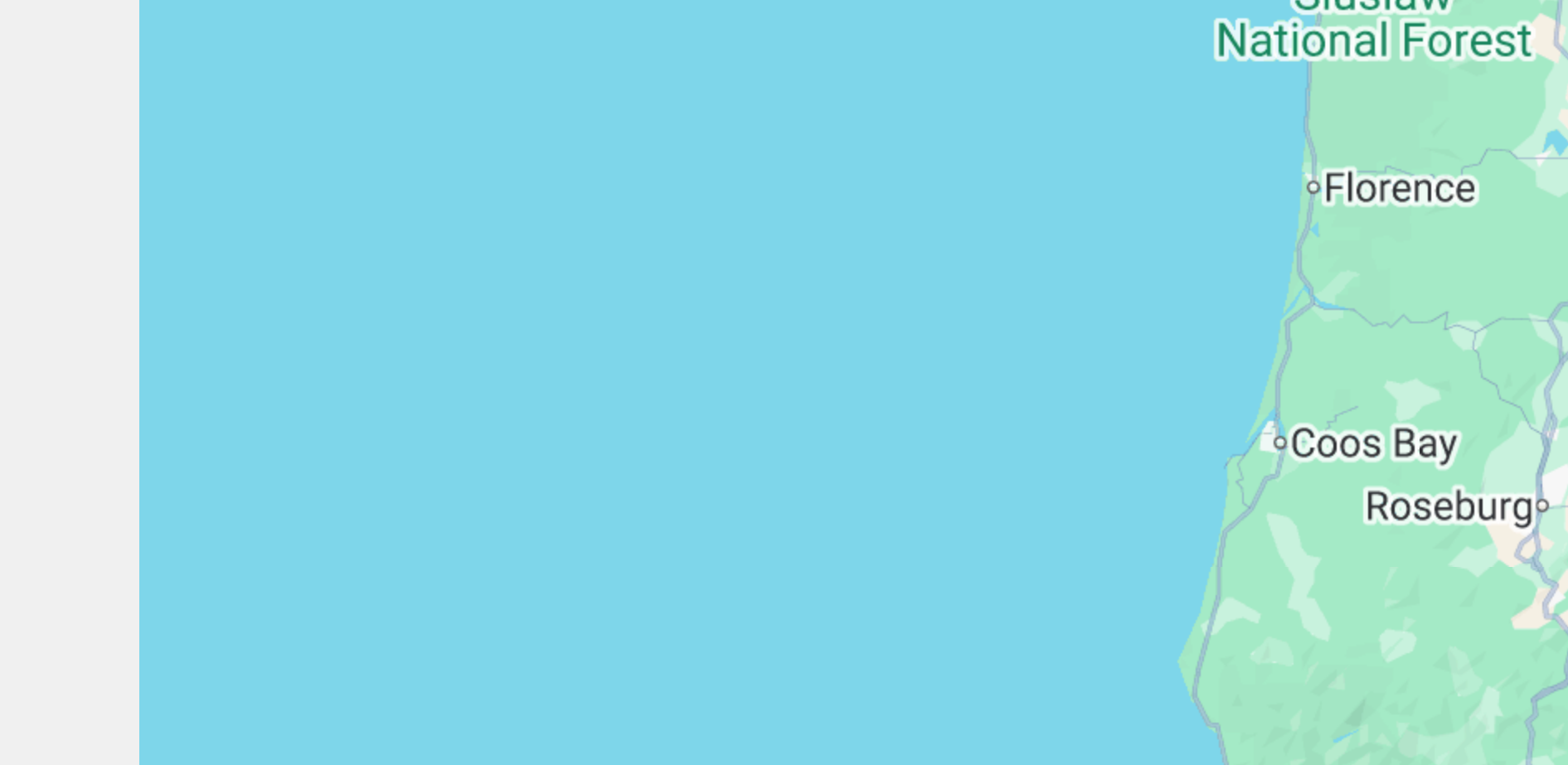 drag, startPoint x: 254, startPoint y: 521, endPoint x: 114, endPoint y: 606, distance: 163.78339 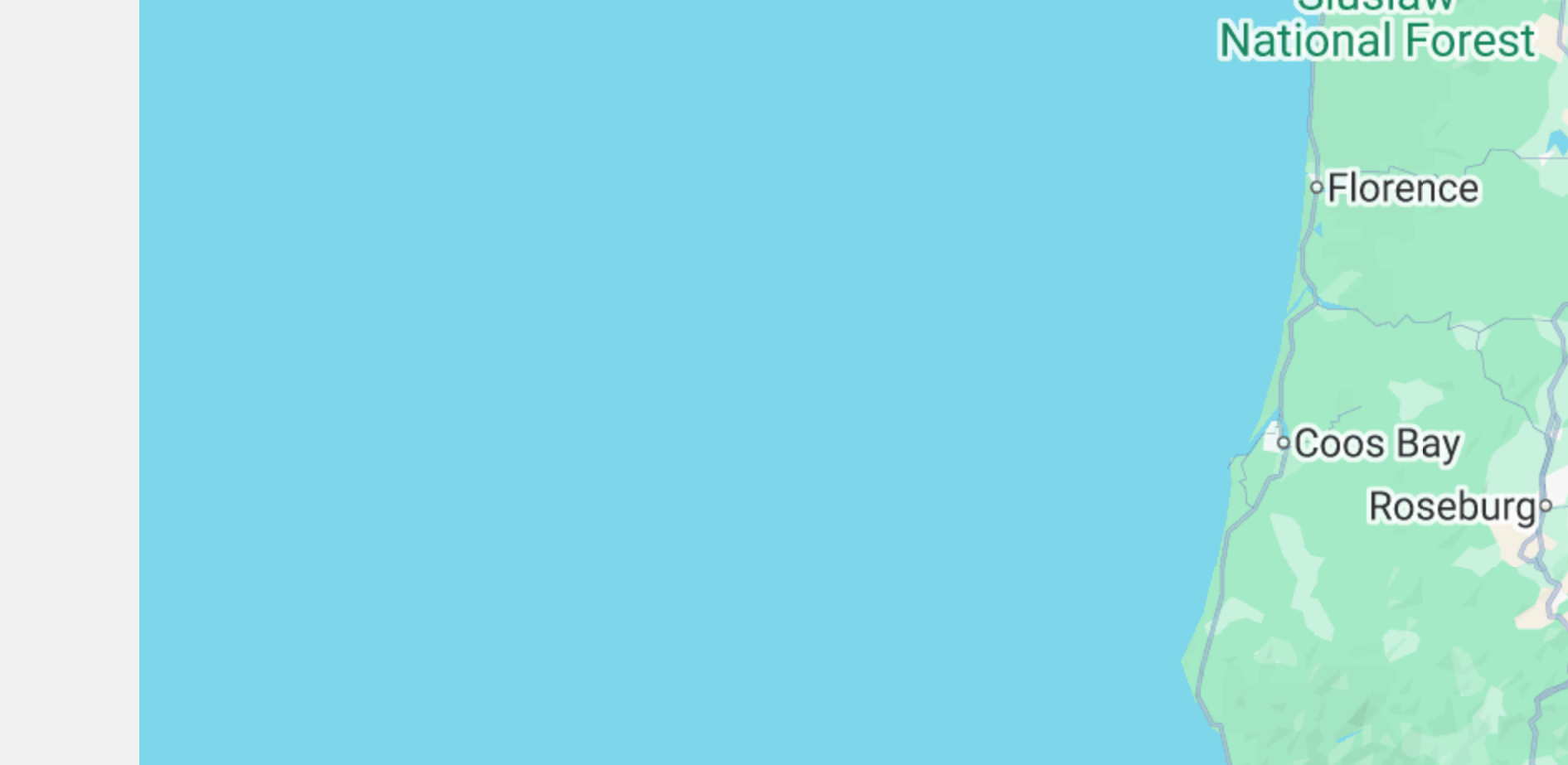 click on "To navigate, press the arrow keys. To activate drag with keyboard, press Alt + Enter. Once in keyboard drag state, use the arrow keys to move the marker. To complete the drag, press the Enter key. To cancel, press Escape." at bounding box center (784, 365) 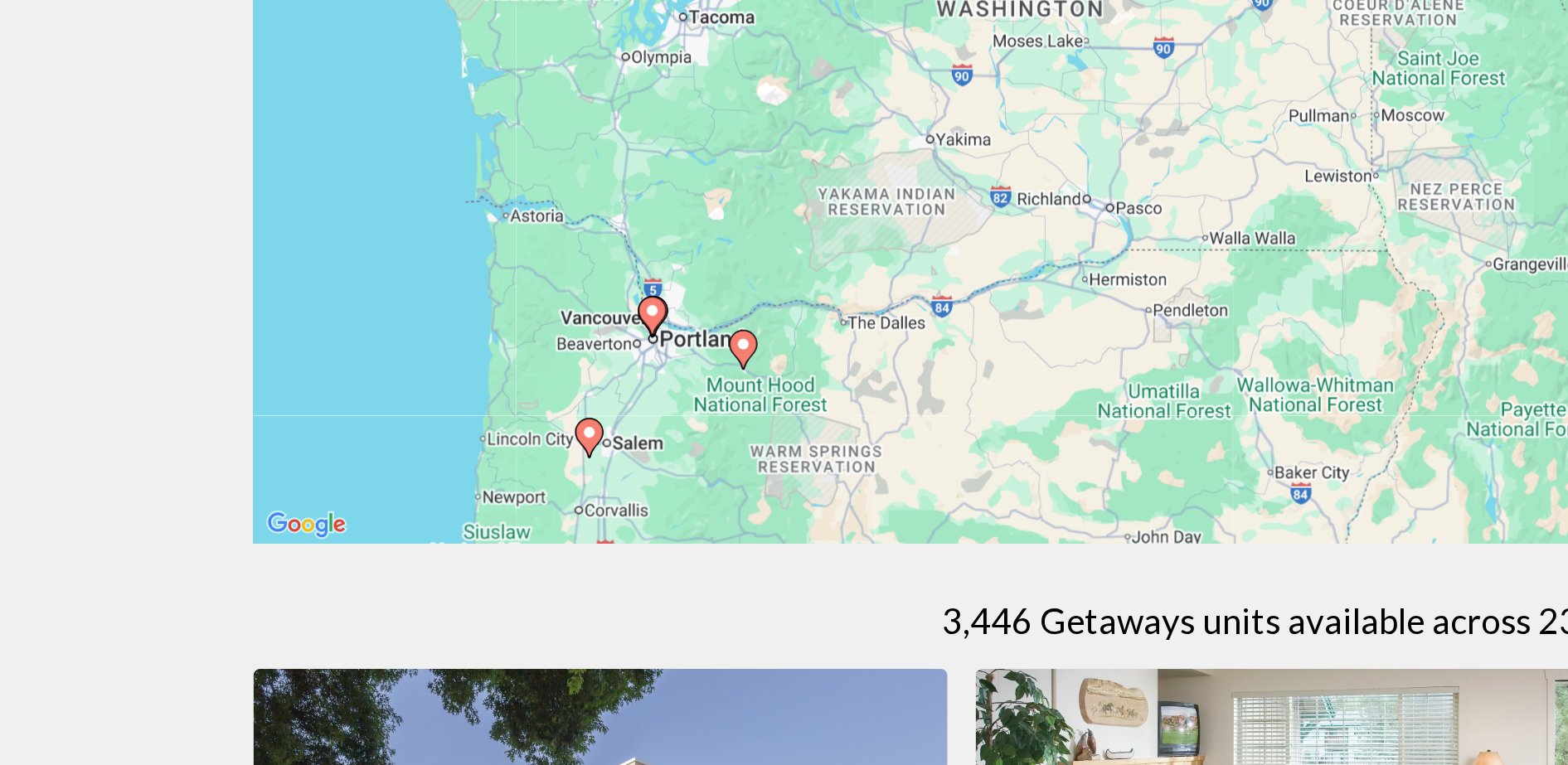 drag, startPoint x: 537, startPoint y: 337, endPoint x: 368, endPoint y: 546, distance: 269 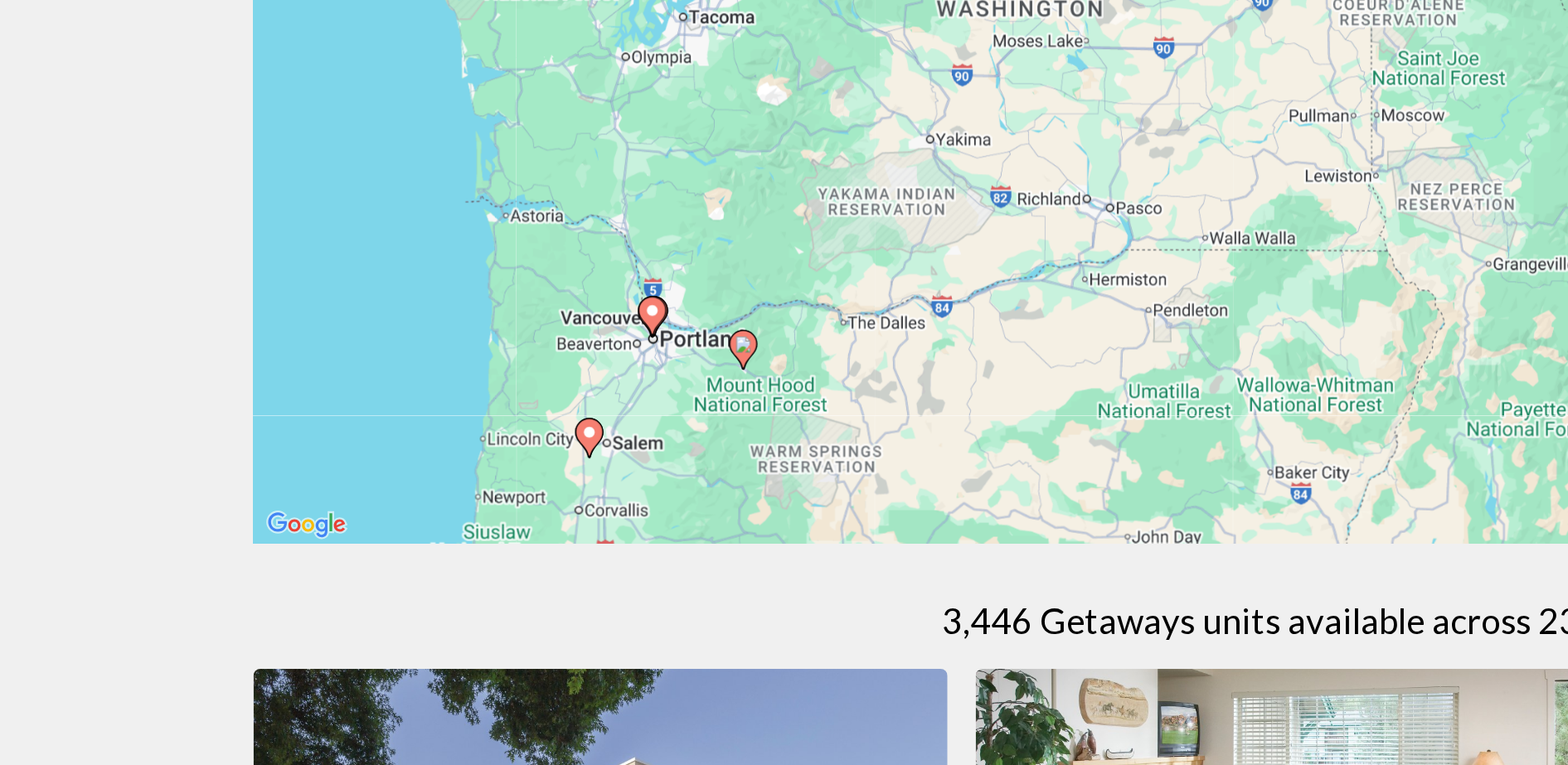 click on "To navigate, press the arrow keys. To activate drag with keyboard, press Alt + Enter. Once in keyboard drag state, use the arrow keys to move the marker. To complete the drag, press the Enter key. To cancel, press Escape." at bounding box center (784, 365) 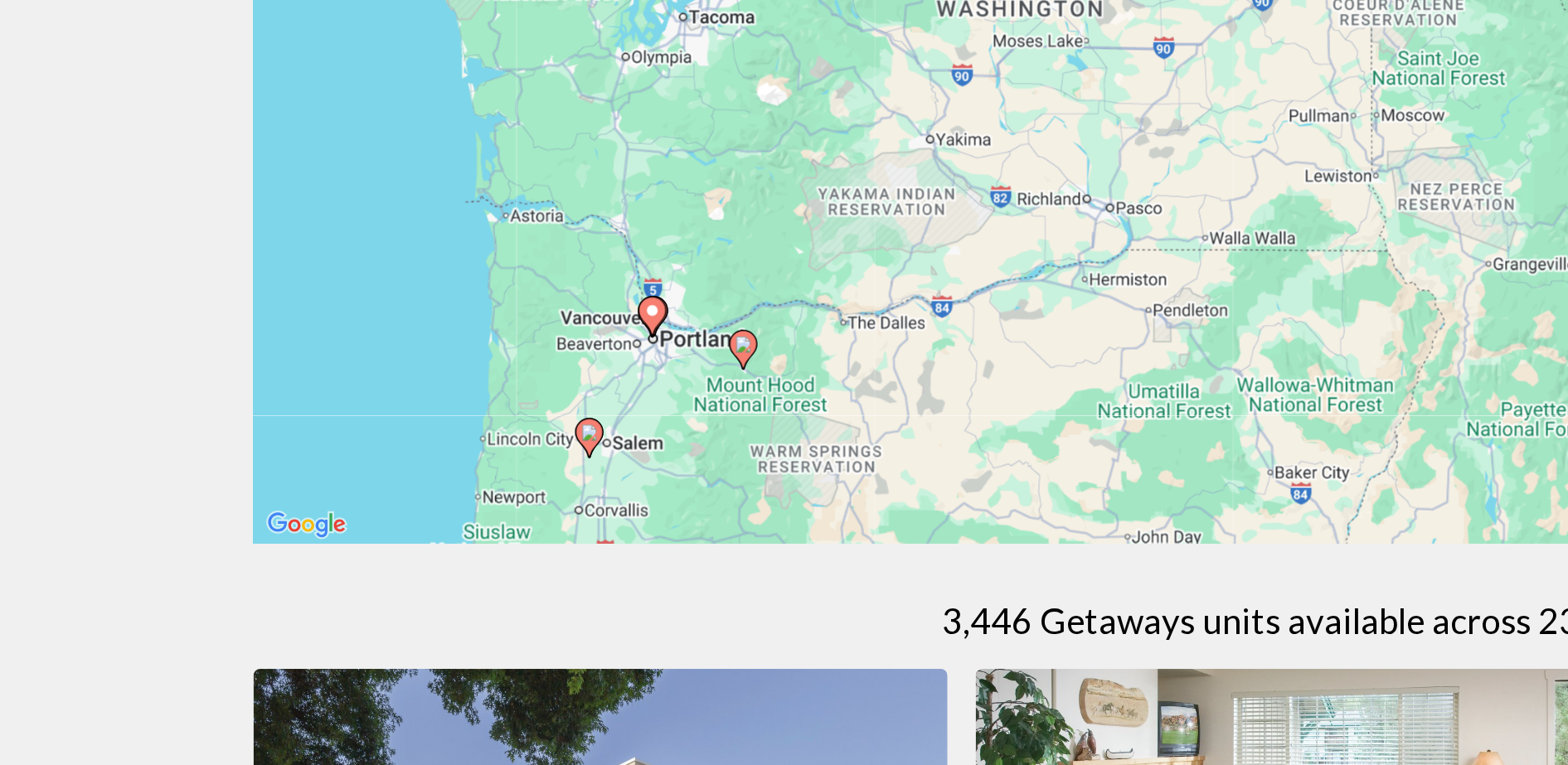 click 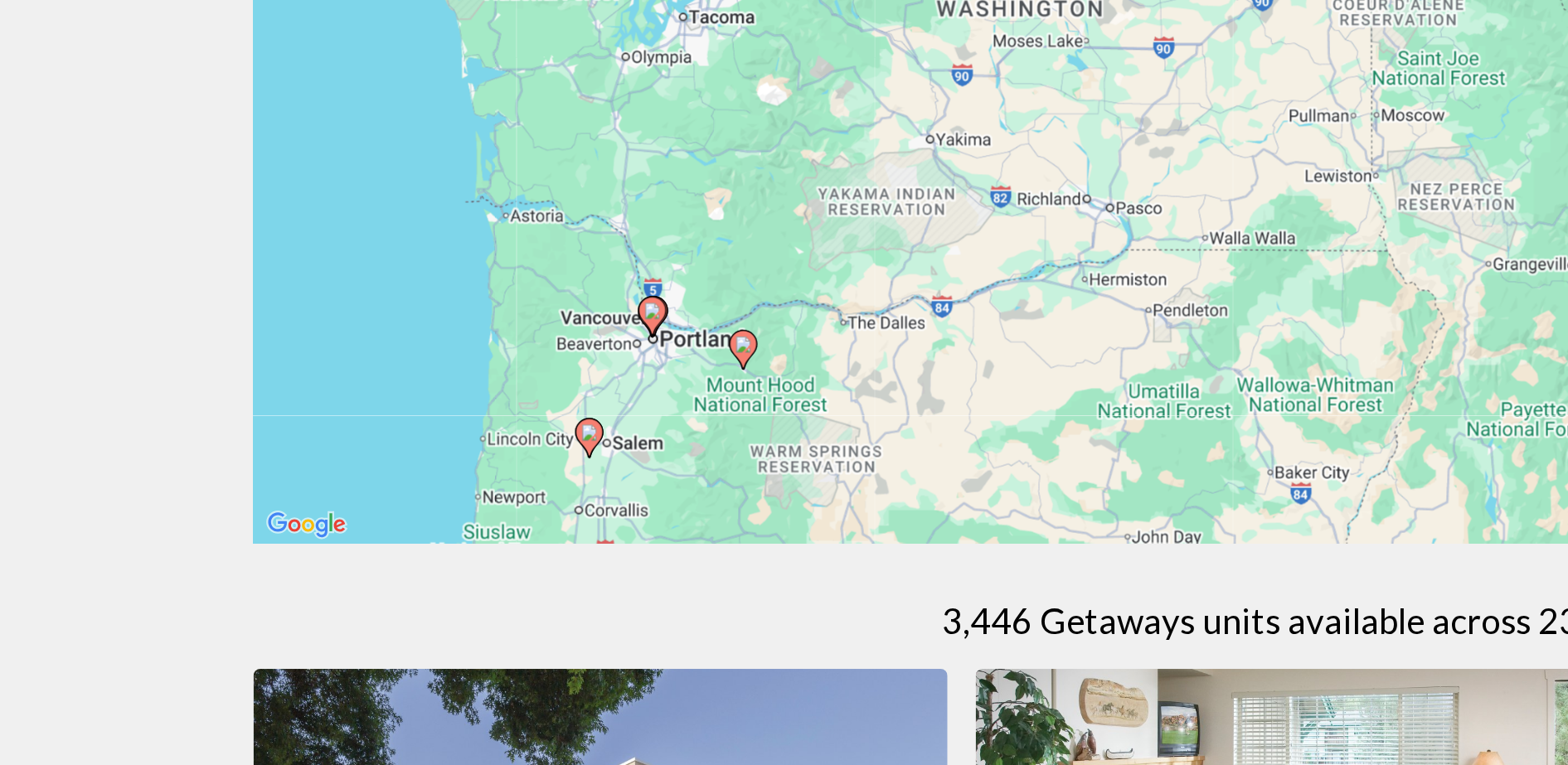 click on "To navigate, press the arrow keys. To activate drag with keyboard, press Alt + Enter. Once in keyboard drag state, use the arrow keys to move the marker. To complete the drag, press the Enter key. To cancel, press Escape." at bounding box center (784, 365) 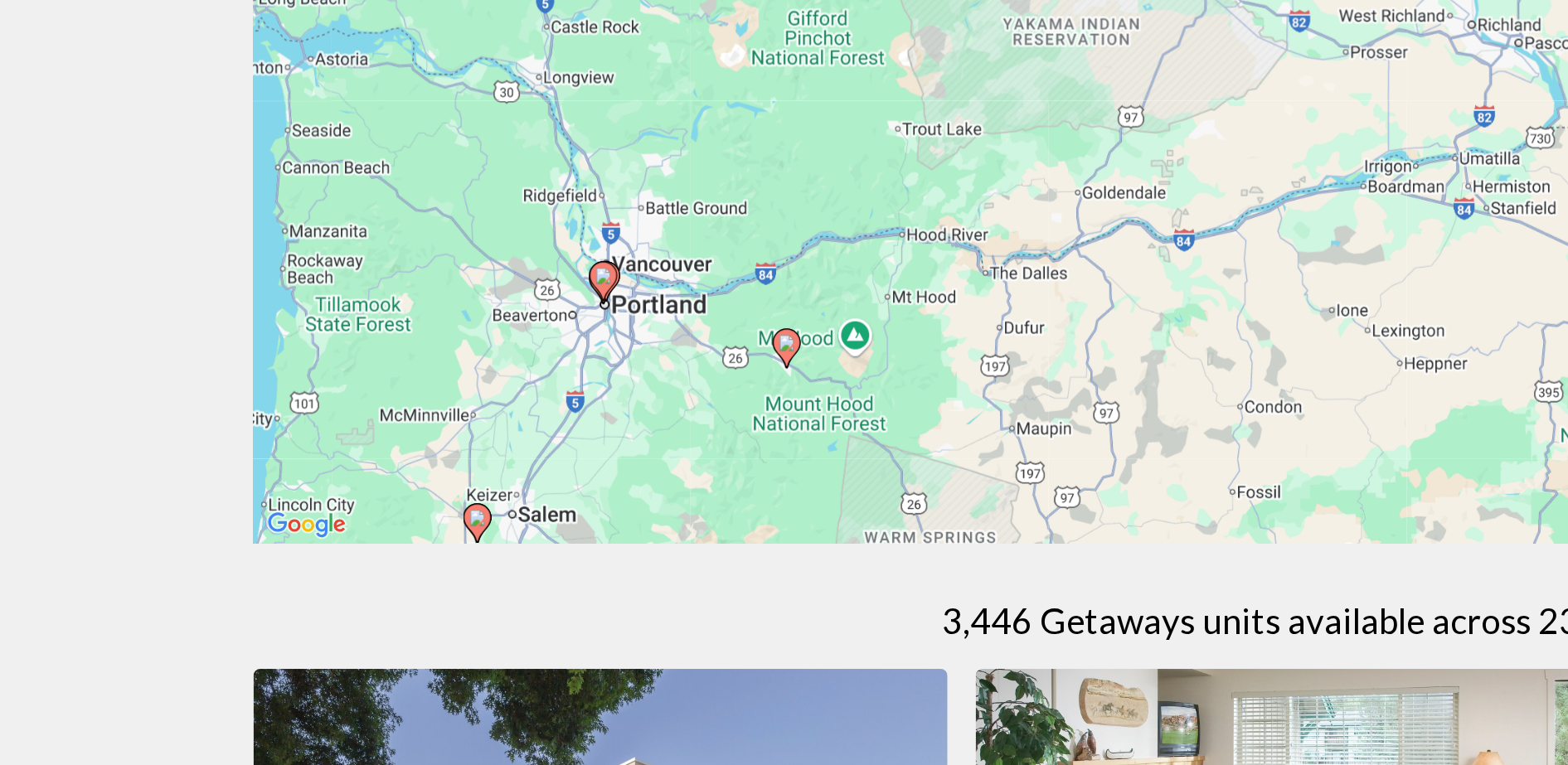 click 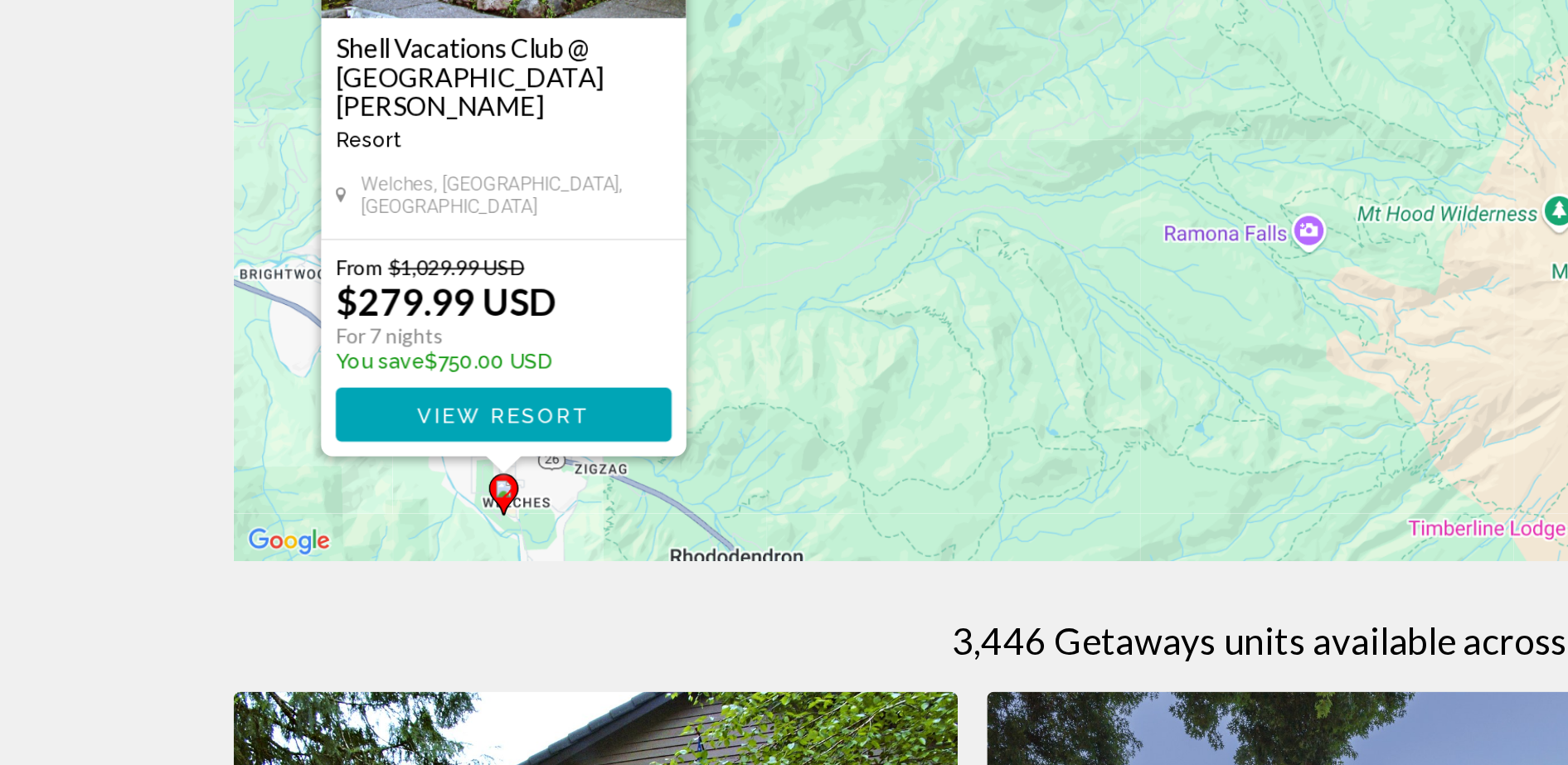 click on "View Resort" at bounding box center (303, 531) 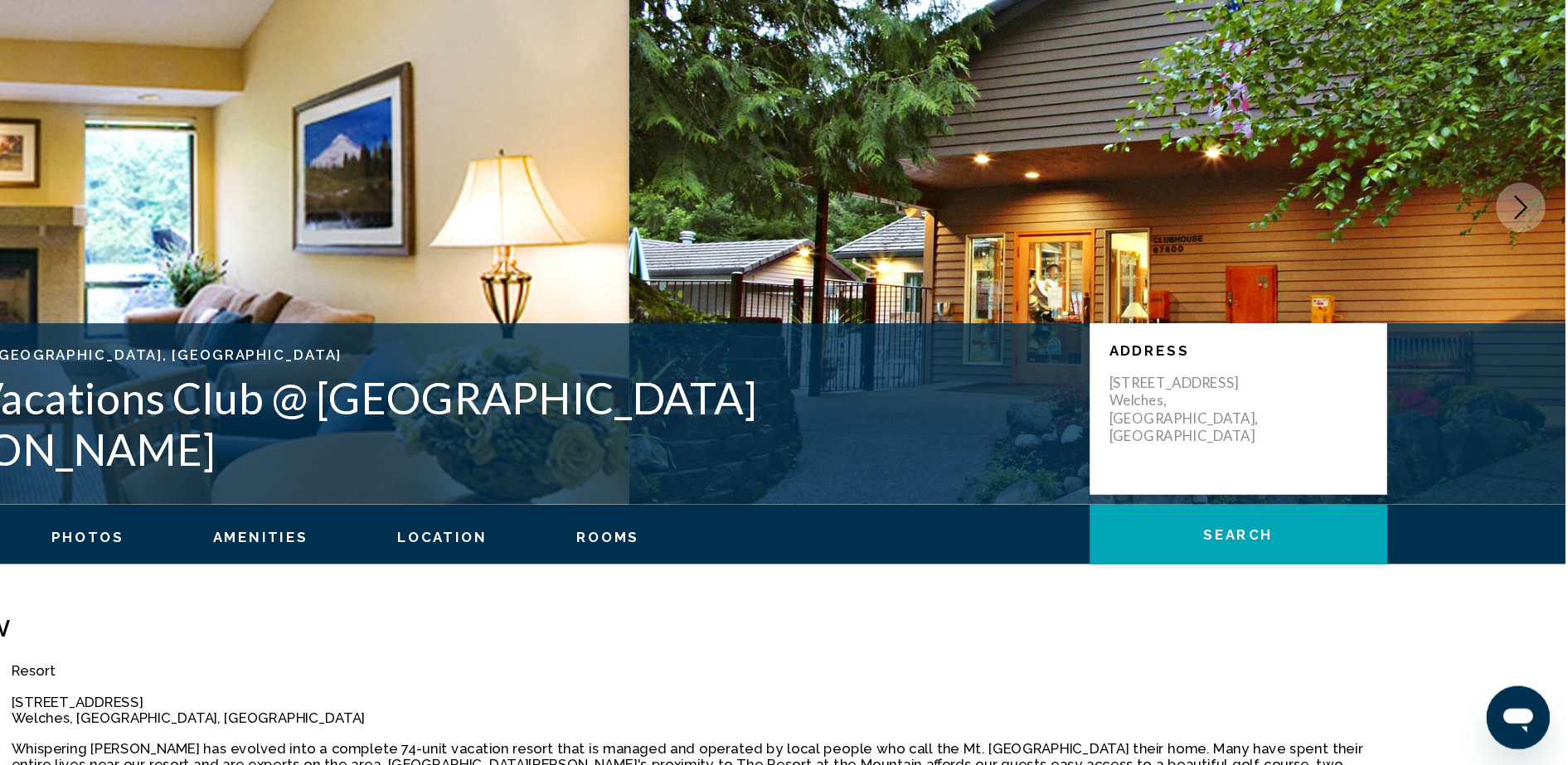 scroll, scrollTop: 0, scrollLeft: 0, axis: both 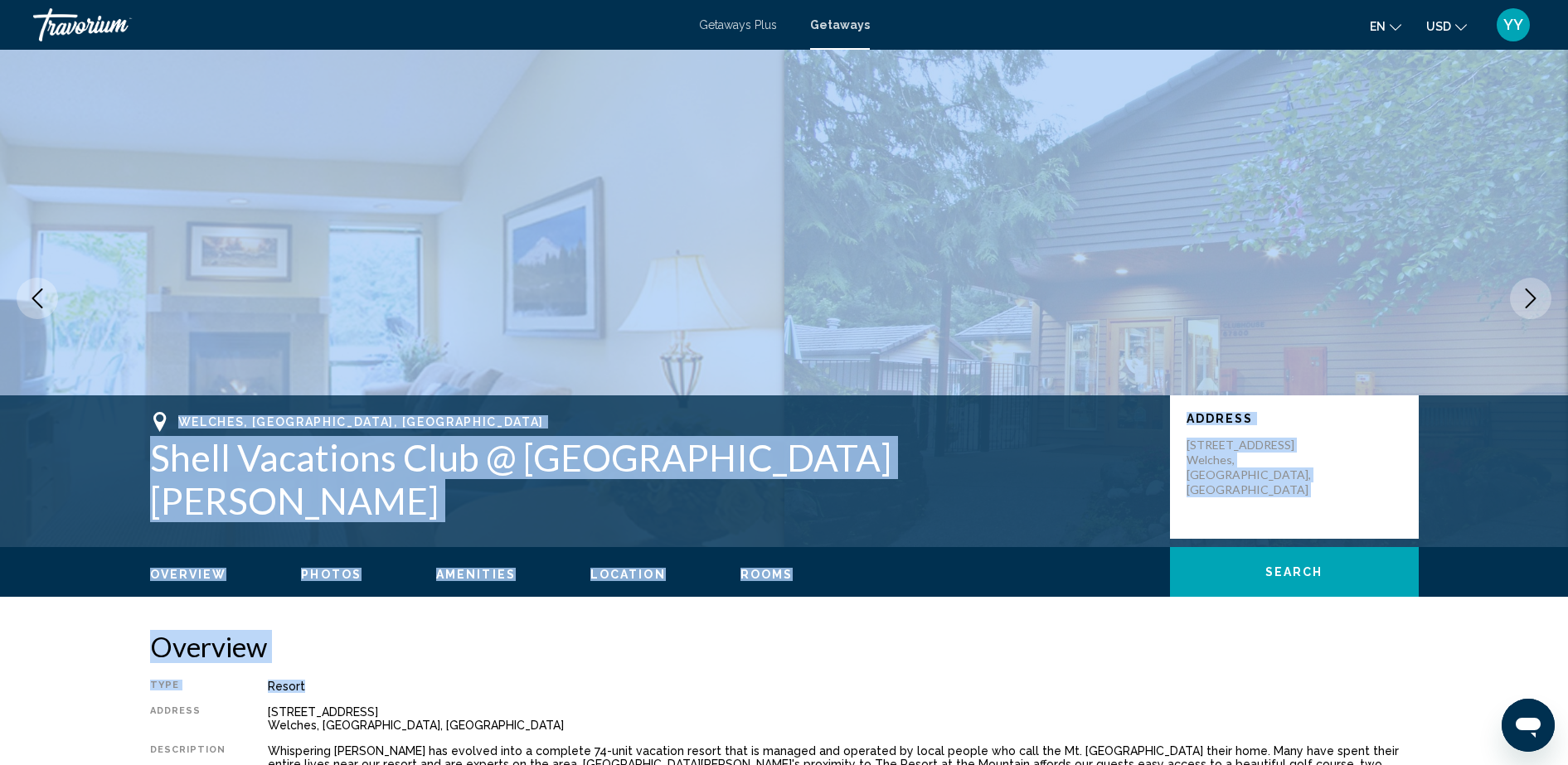 drag, startPoint x: 659, startPoint y: 685, endPoint x: 716, endPoint y: 382, distance: 308.31477 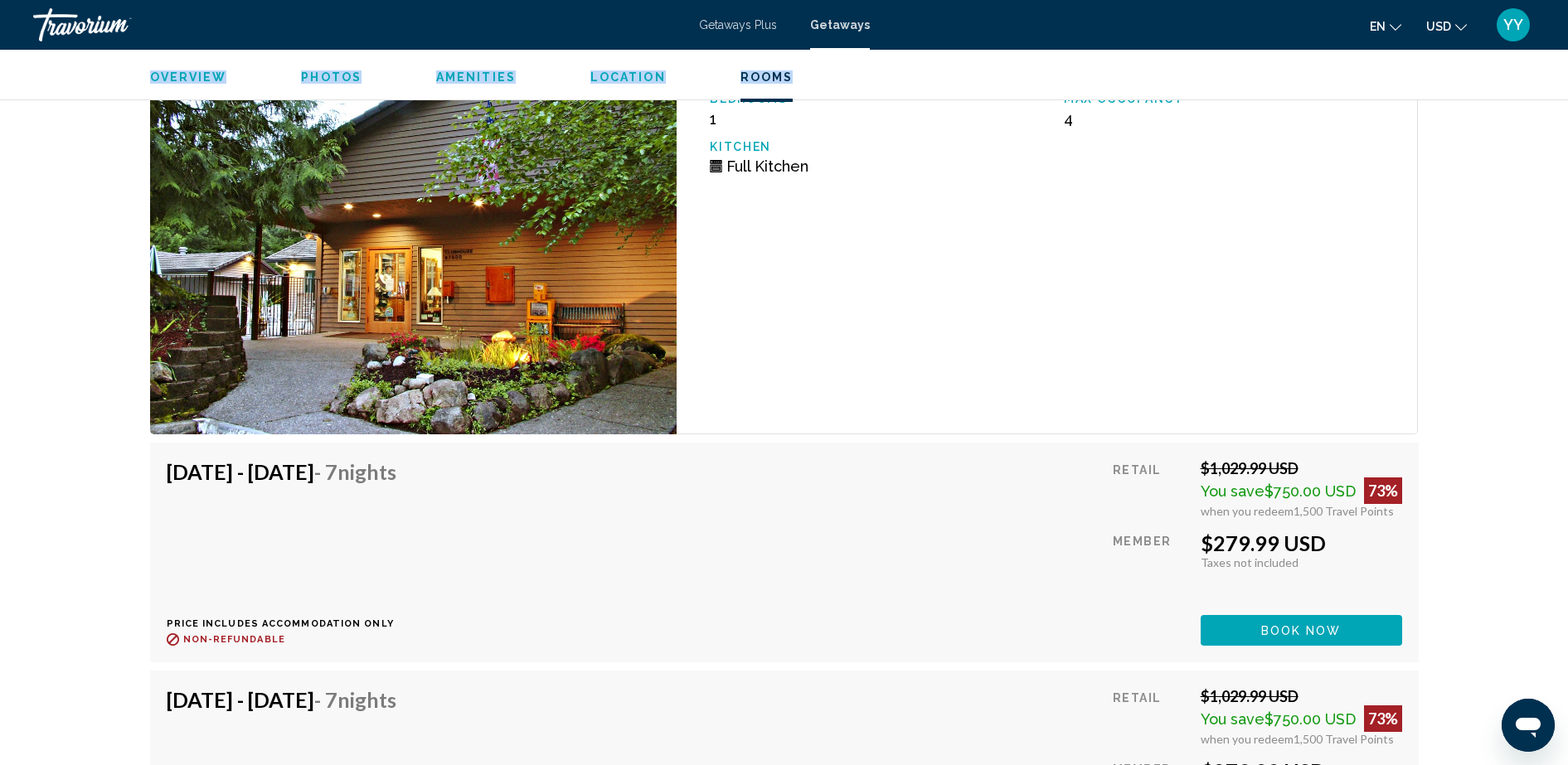 scroll, scrollTop: 2676, scrollLeft: 0, axis: vertical 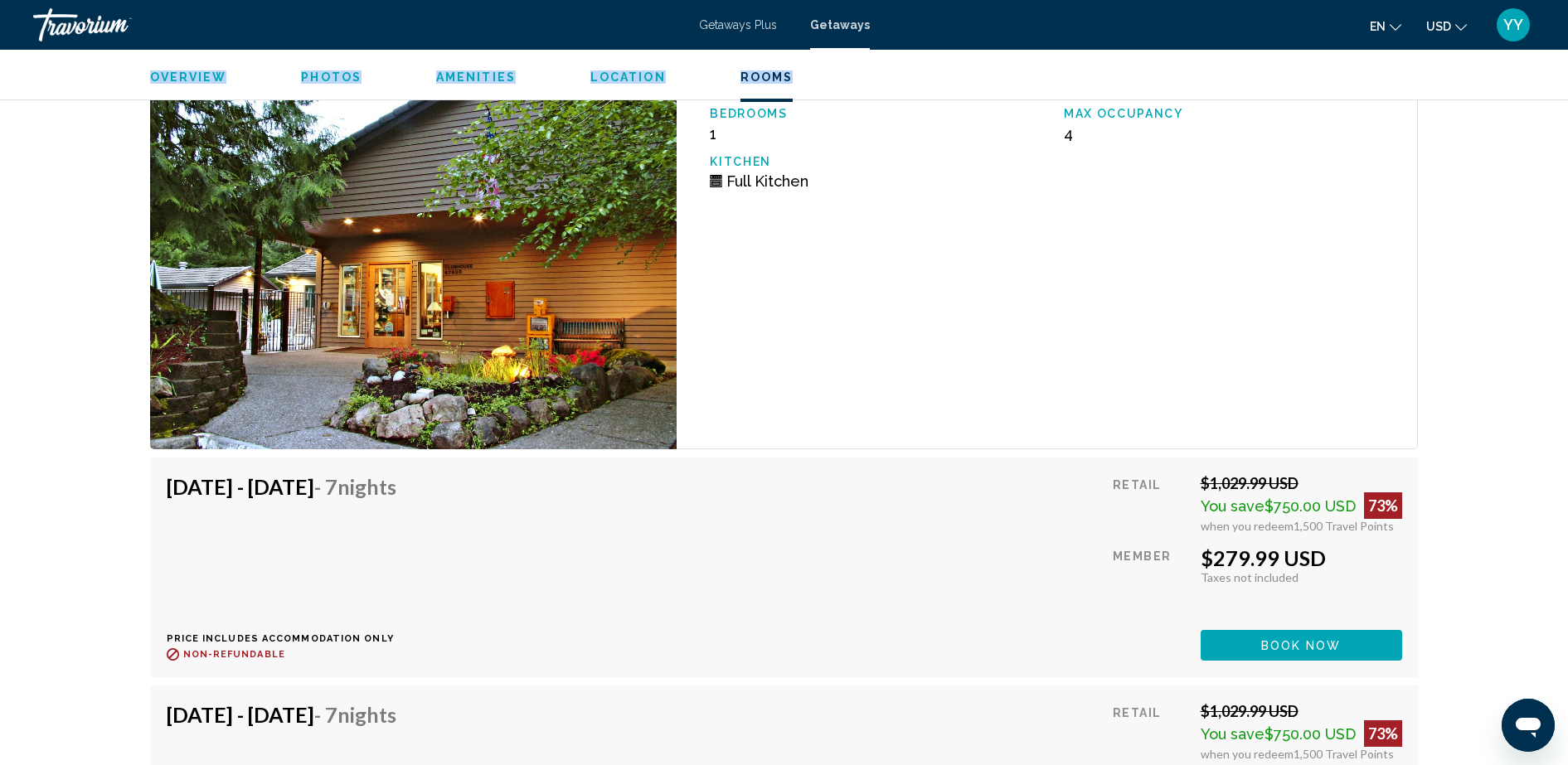 click on "Book now" at bounding box center (1301, 646) 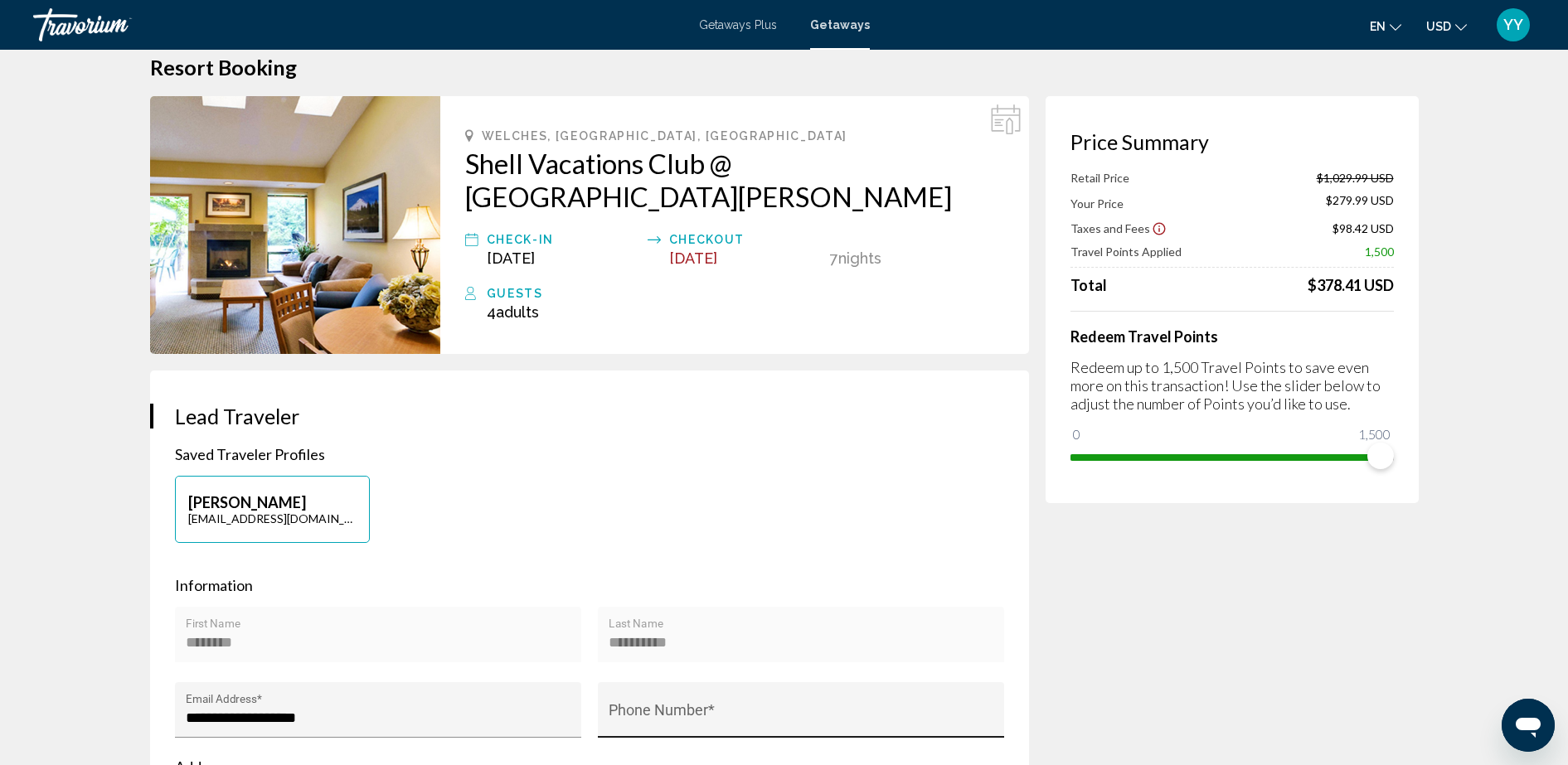 scroll, scrollTop: 0, scrollLeft: 0, axis: both 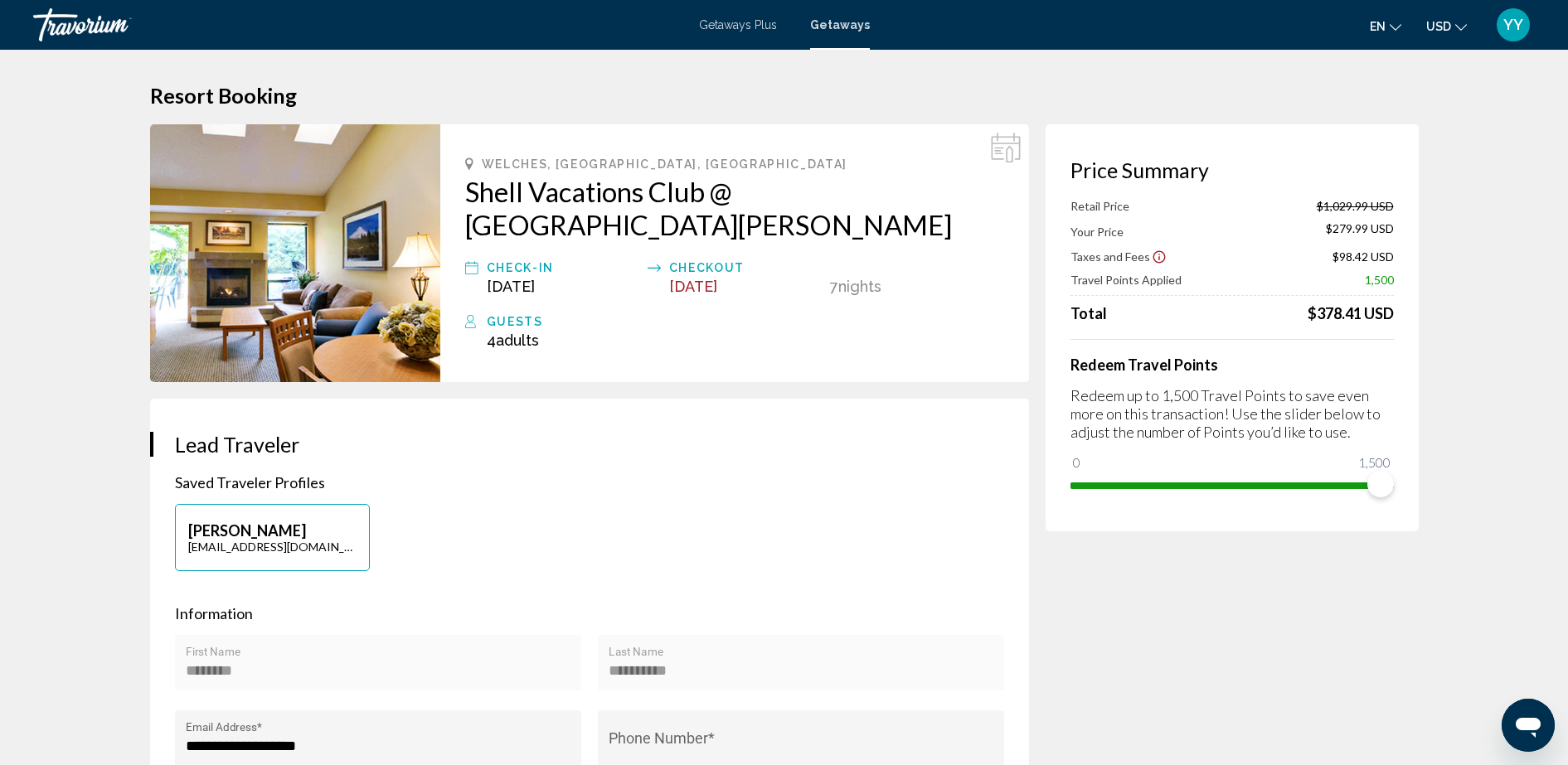 click on "**********" at bounding box center [784, 1744] 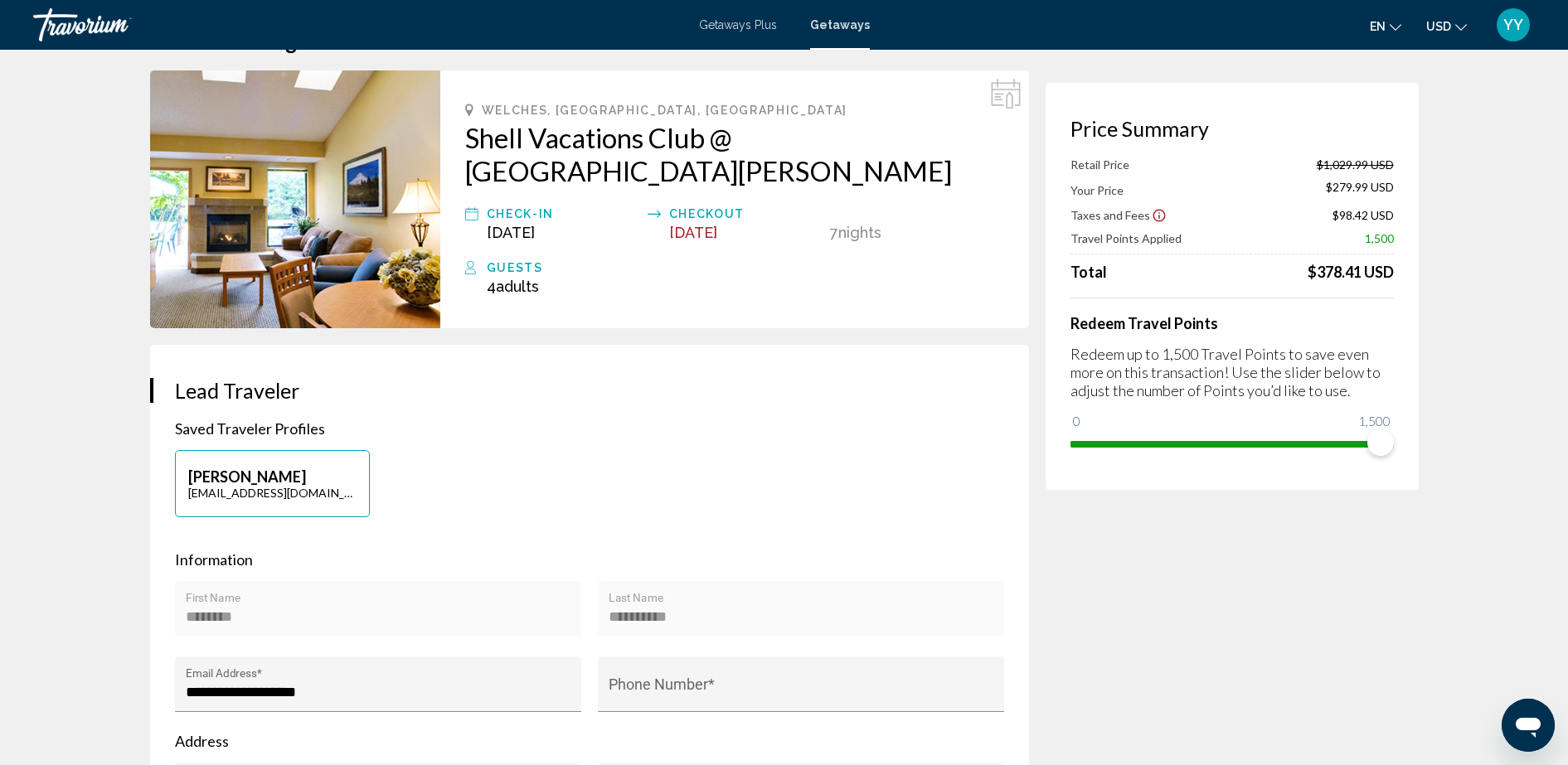 scroll, scrollTop: 0, scrollLeft: 0, axis: both 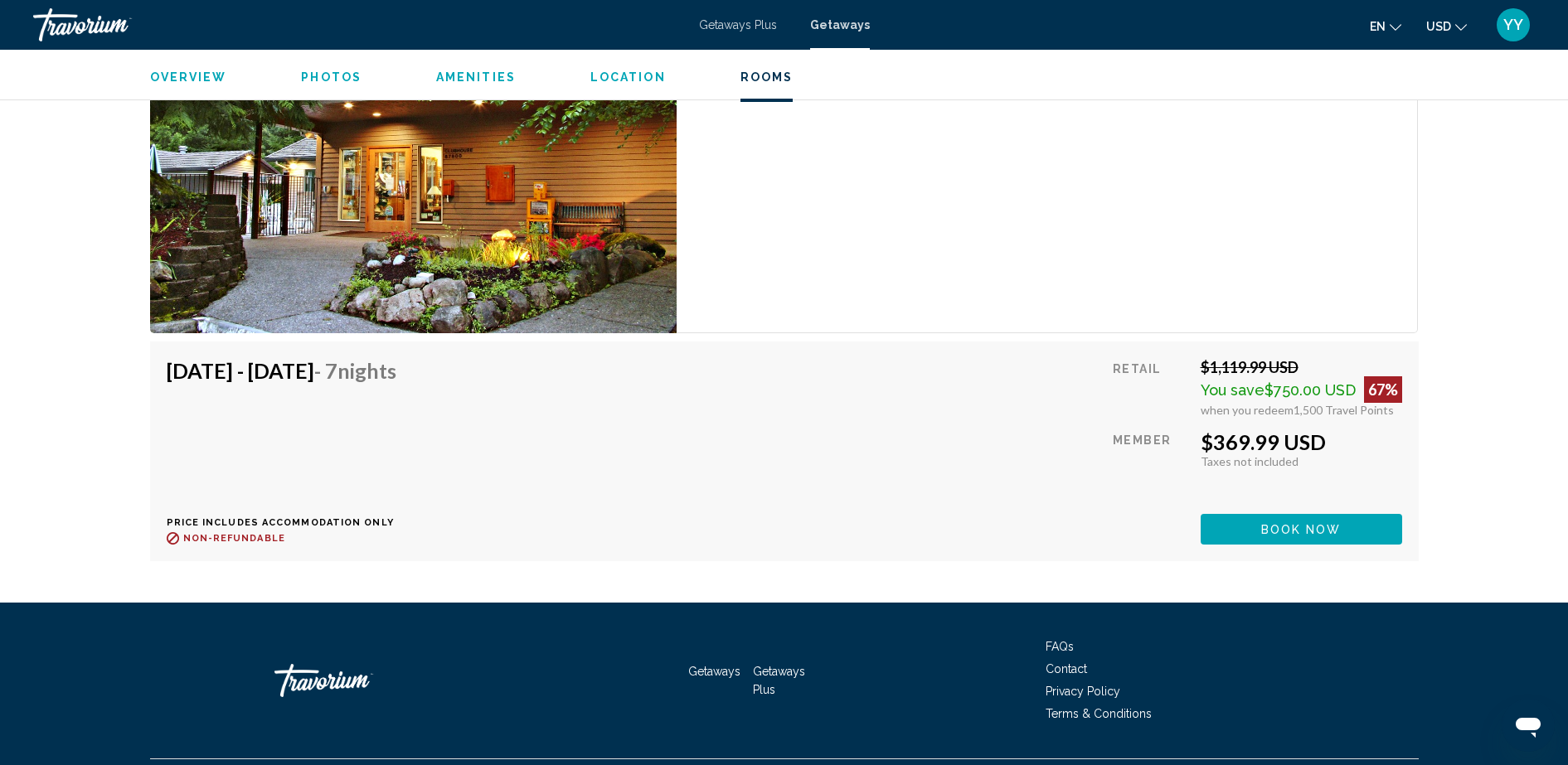 click on "Book now" at bounding box center [1301, 529] 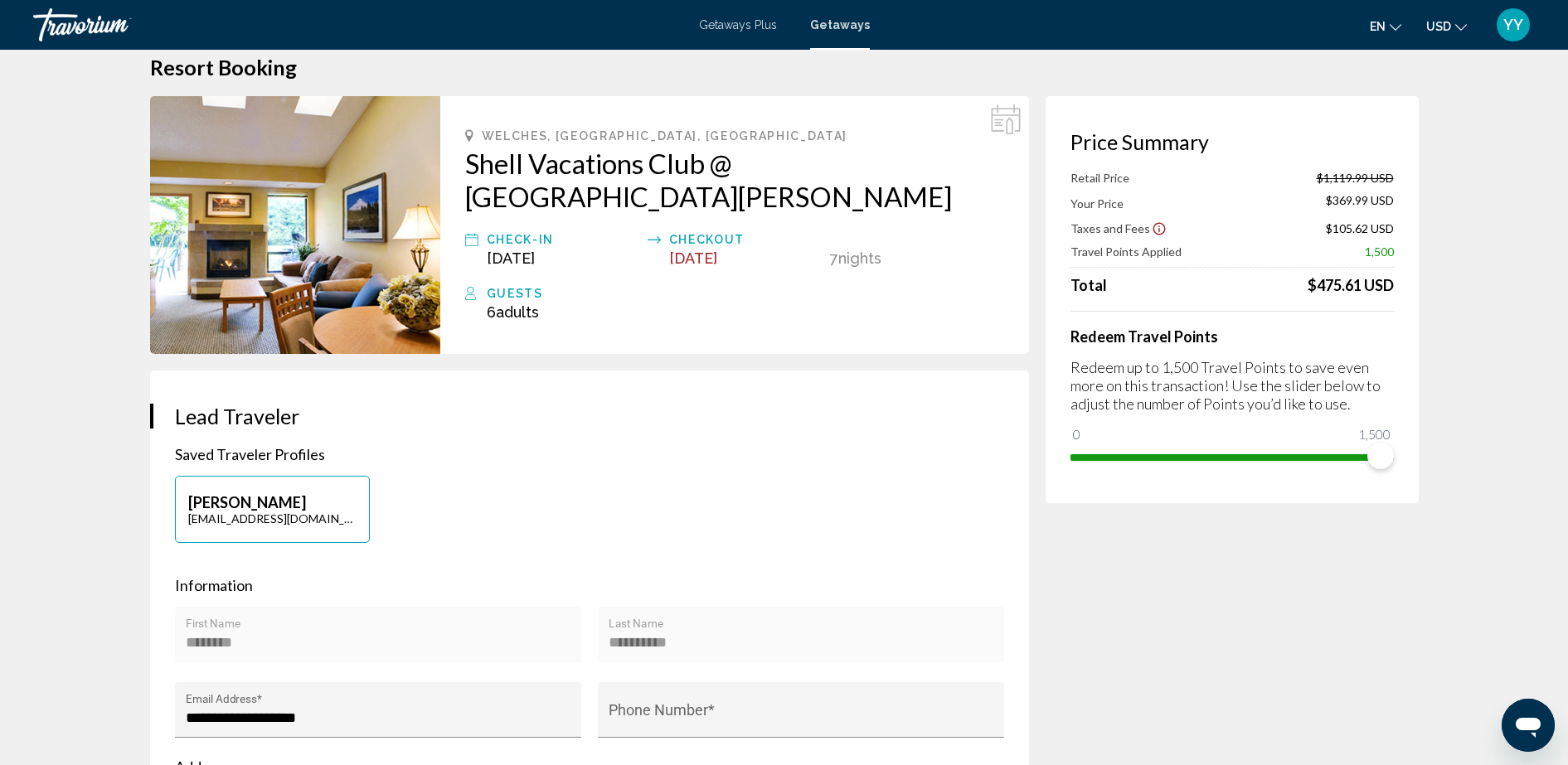 scroll, scrollTop: 0, scrollLeft: 0, axis: both 